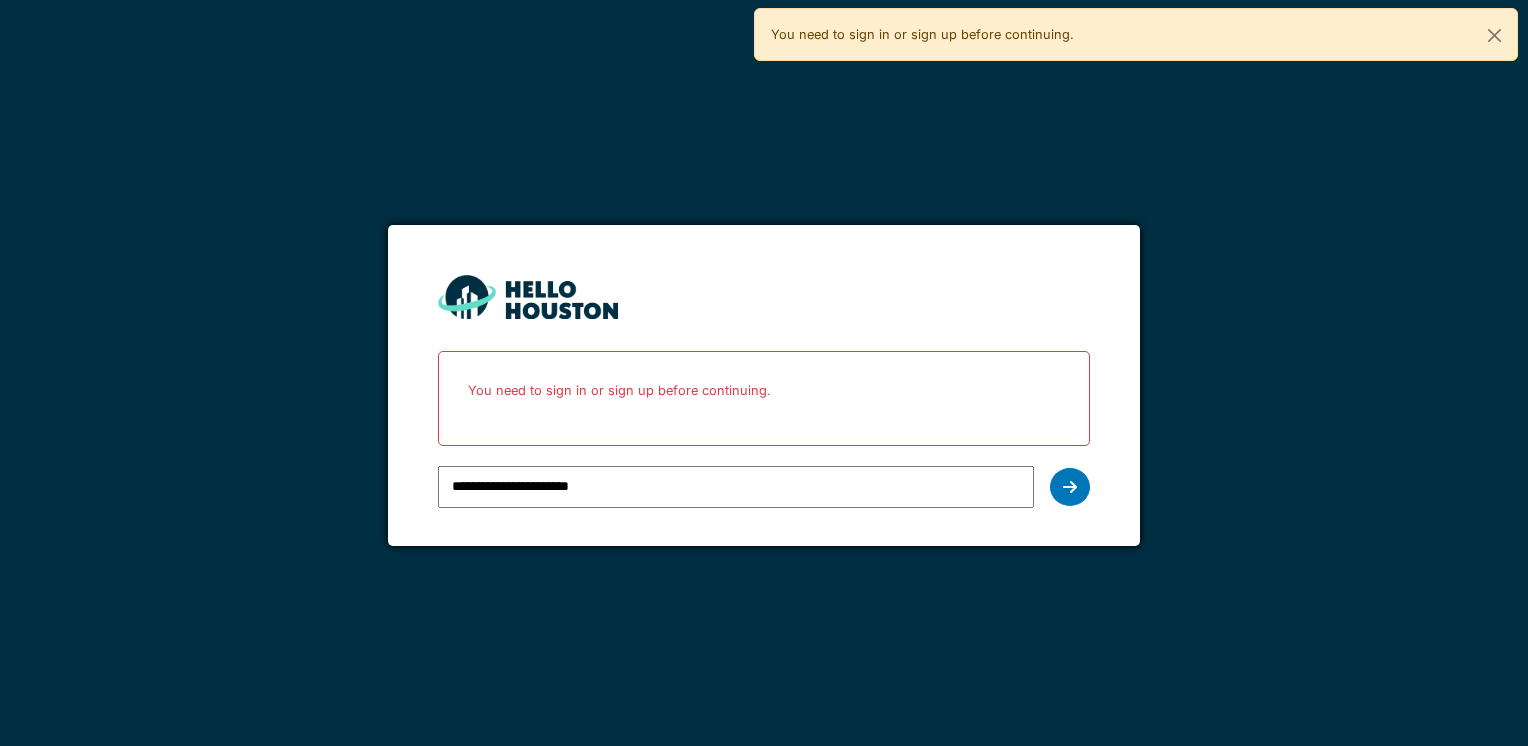 scroll, scrollTop: 0, scrollLeft: 0, axis: both 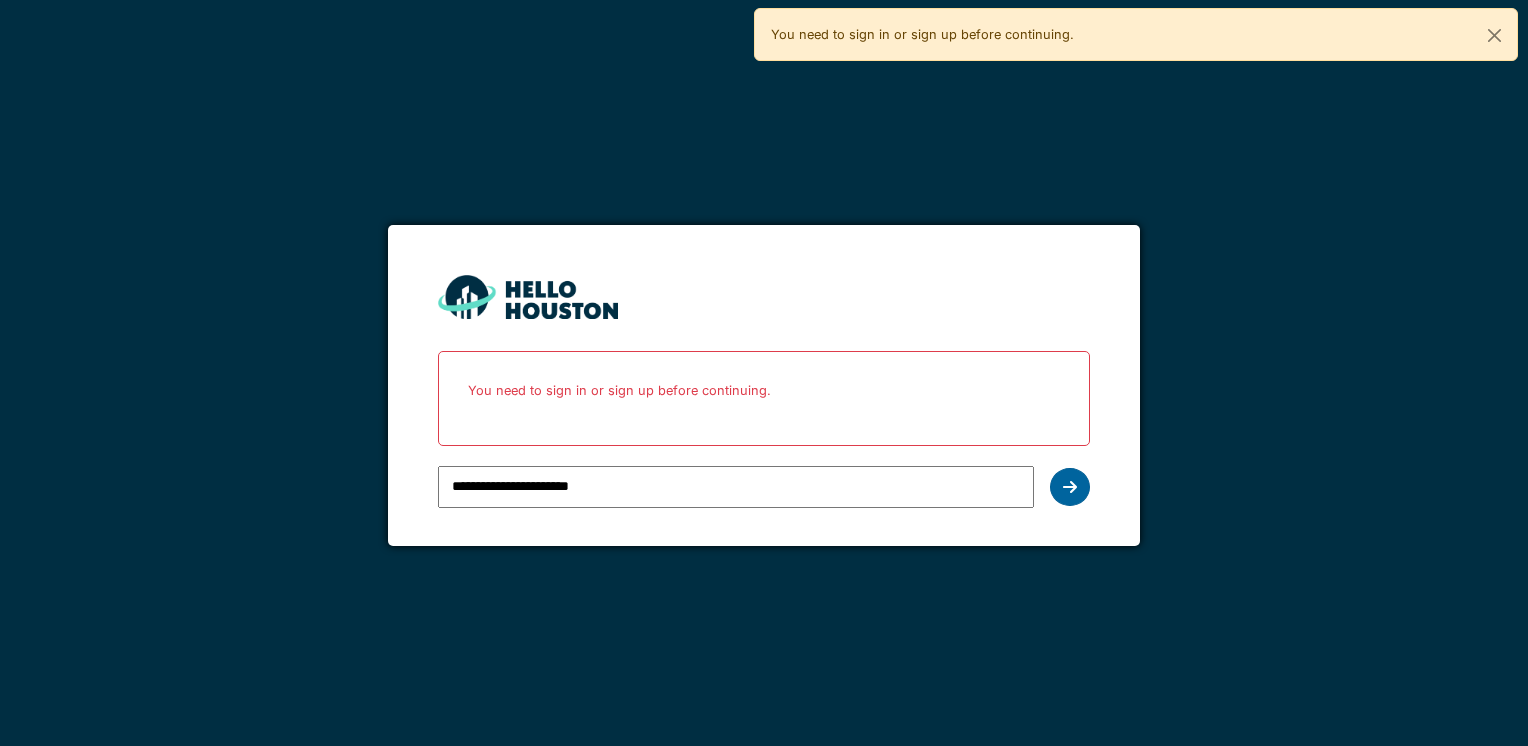 click at bounding box center (1070, 487) 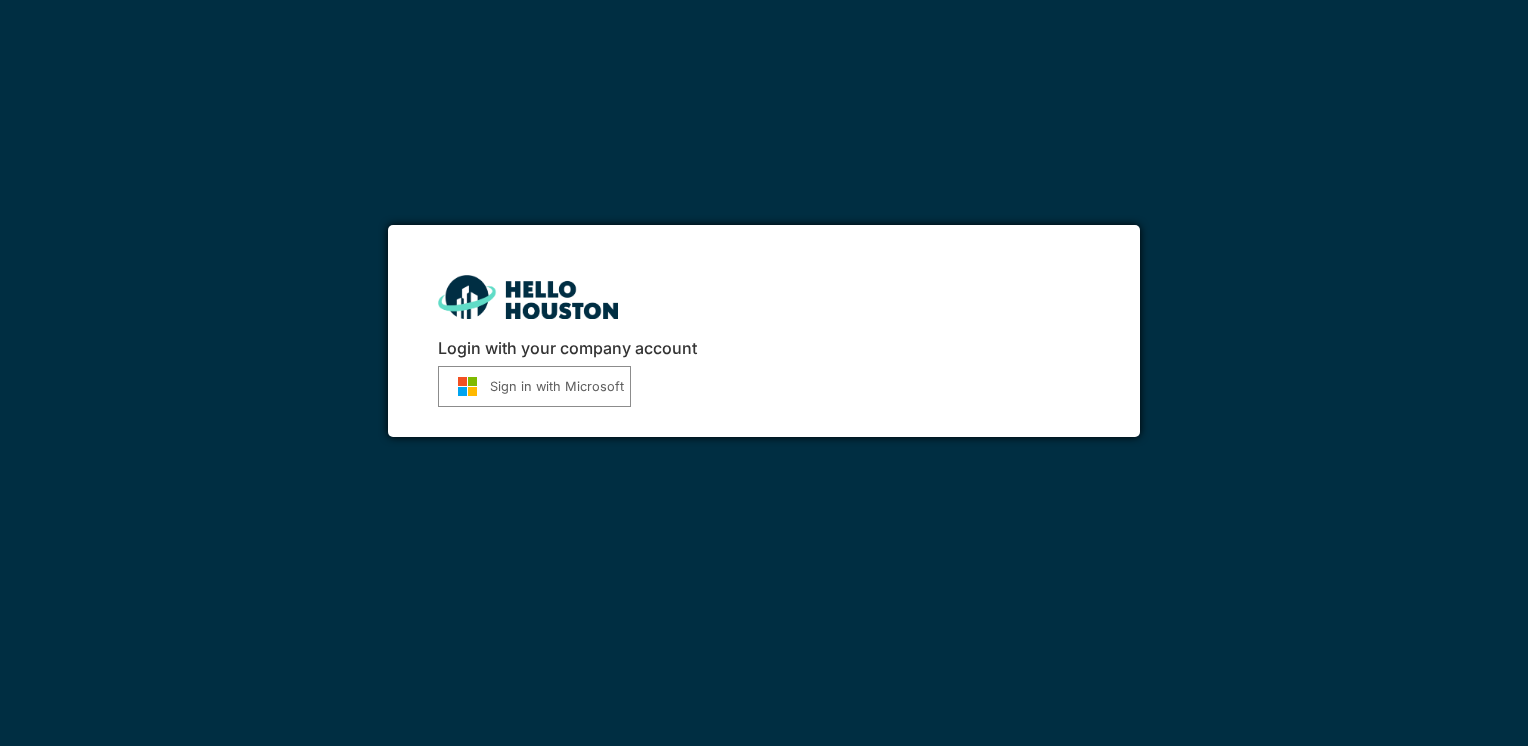 scroll, scrollTop: 0, scrollLeft: 0, axis: both 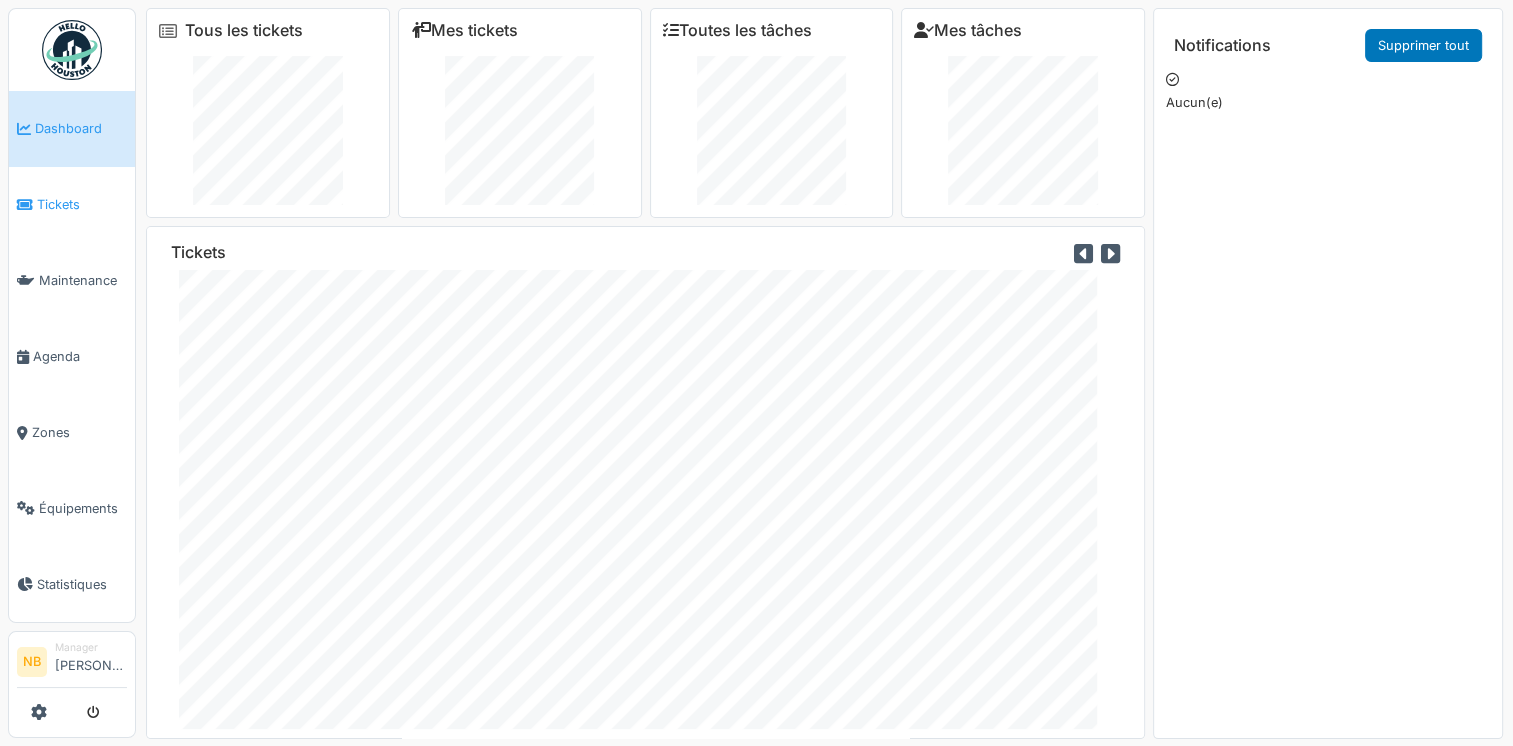 click on "Tickets" at bounding box center (82, 204) 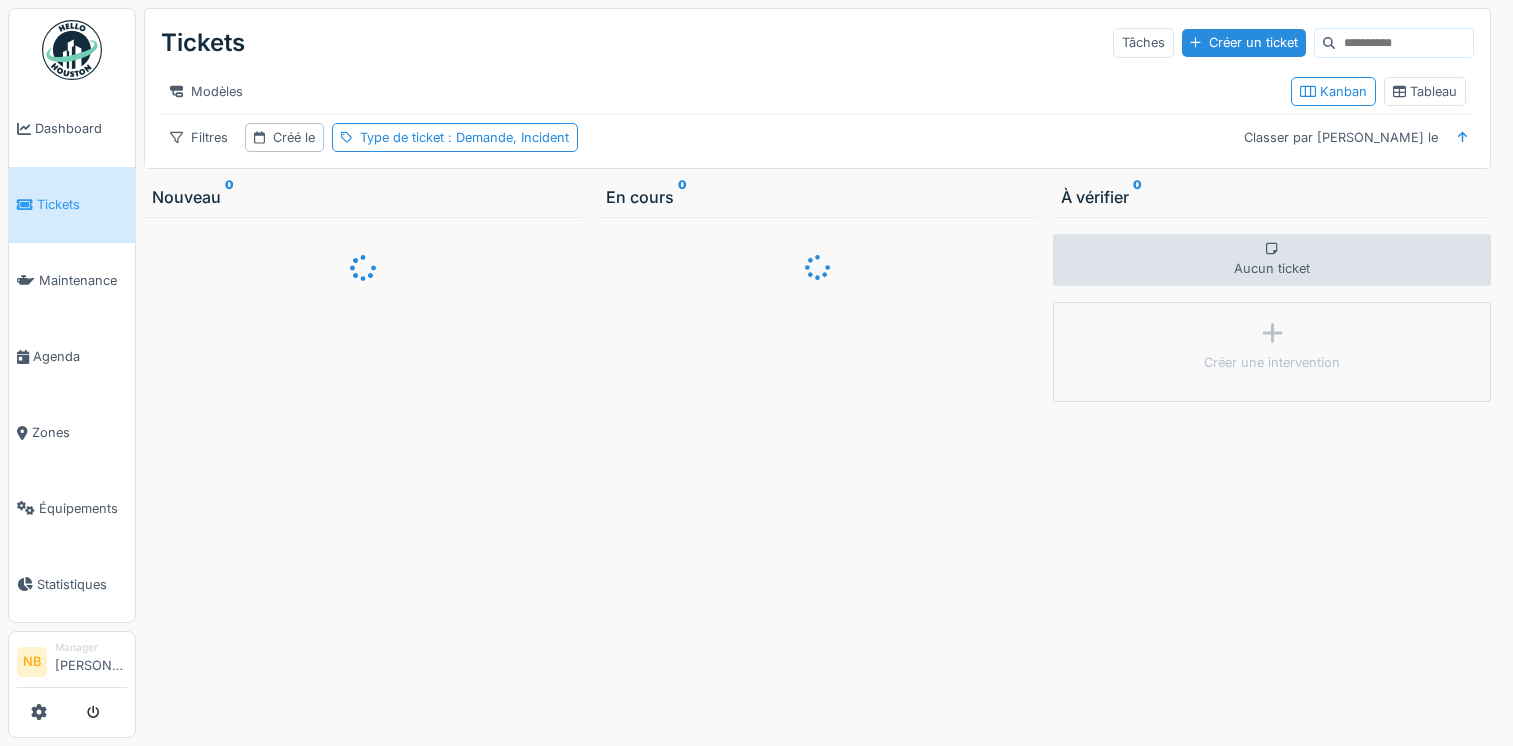 scroll, scrollTop: 0, scrollLeft: 0, axis: both 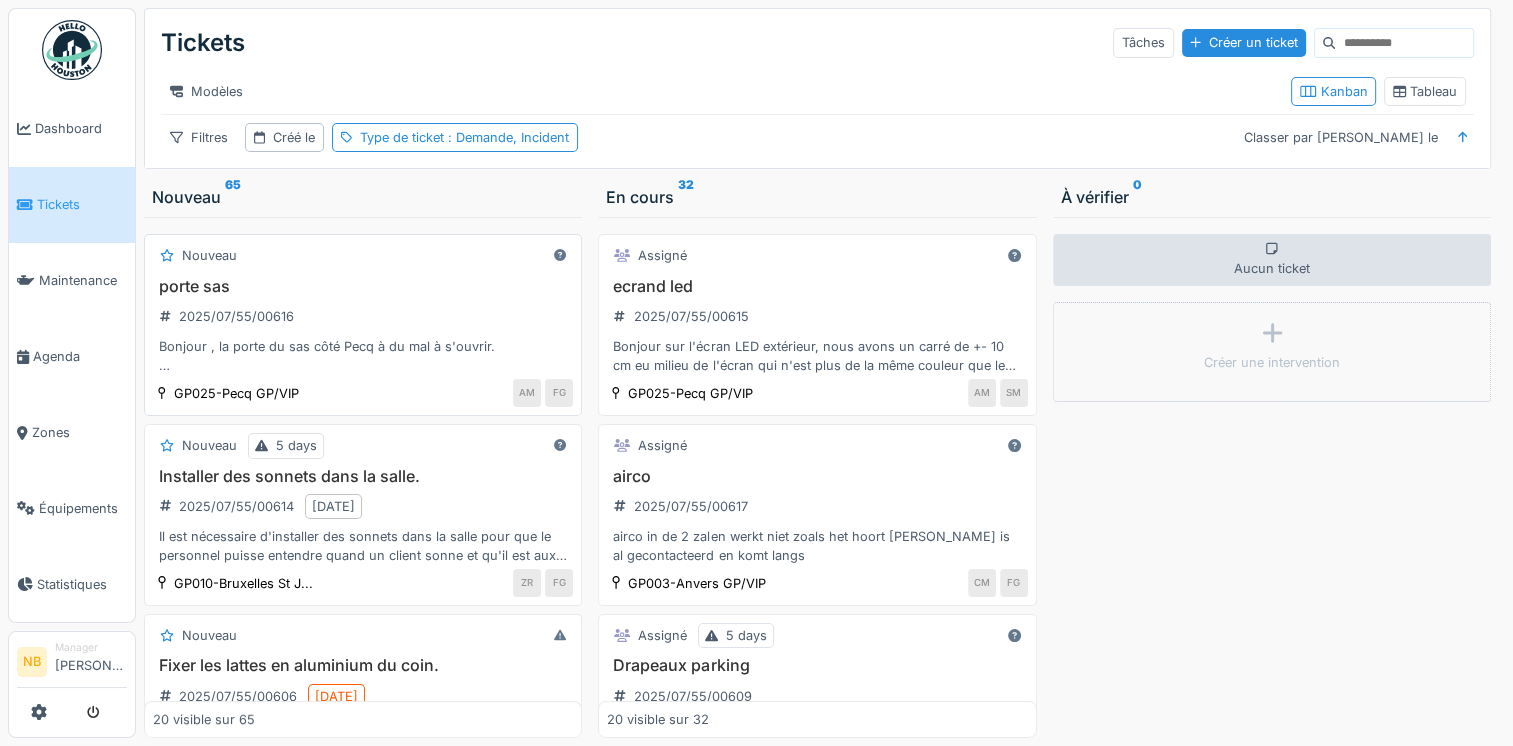 click on "Bonjour , la porte du sas côté Pecq à du mal à s'ouvrir.
bien à vous" at bounding box center [363, 356] 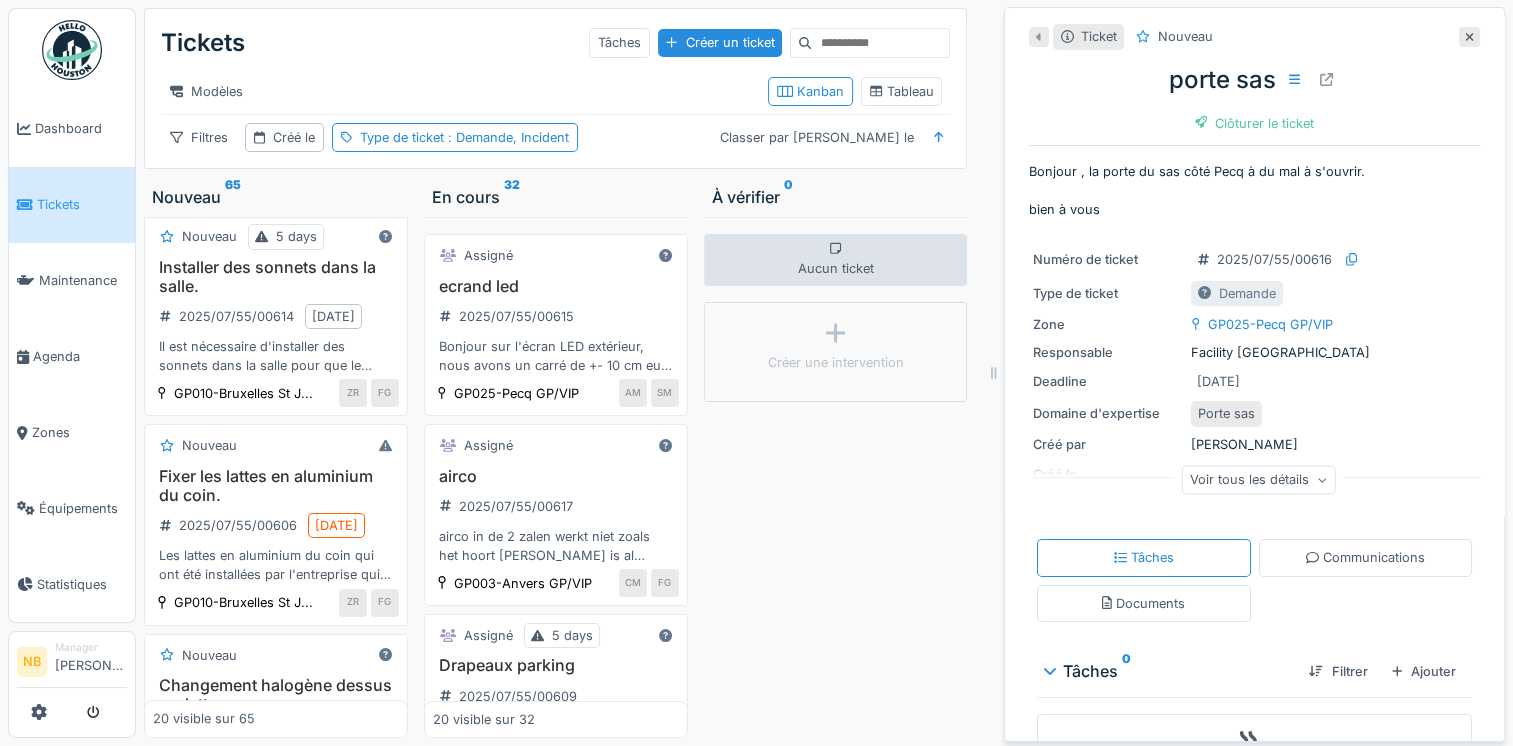 scroll, scrollTop: 233, scrollLeft: 0, axis: vertical 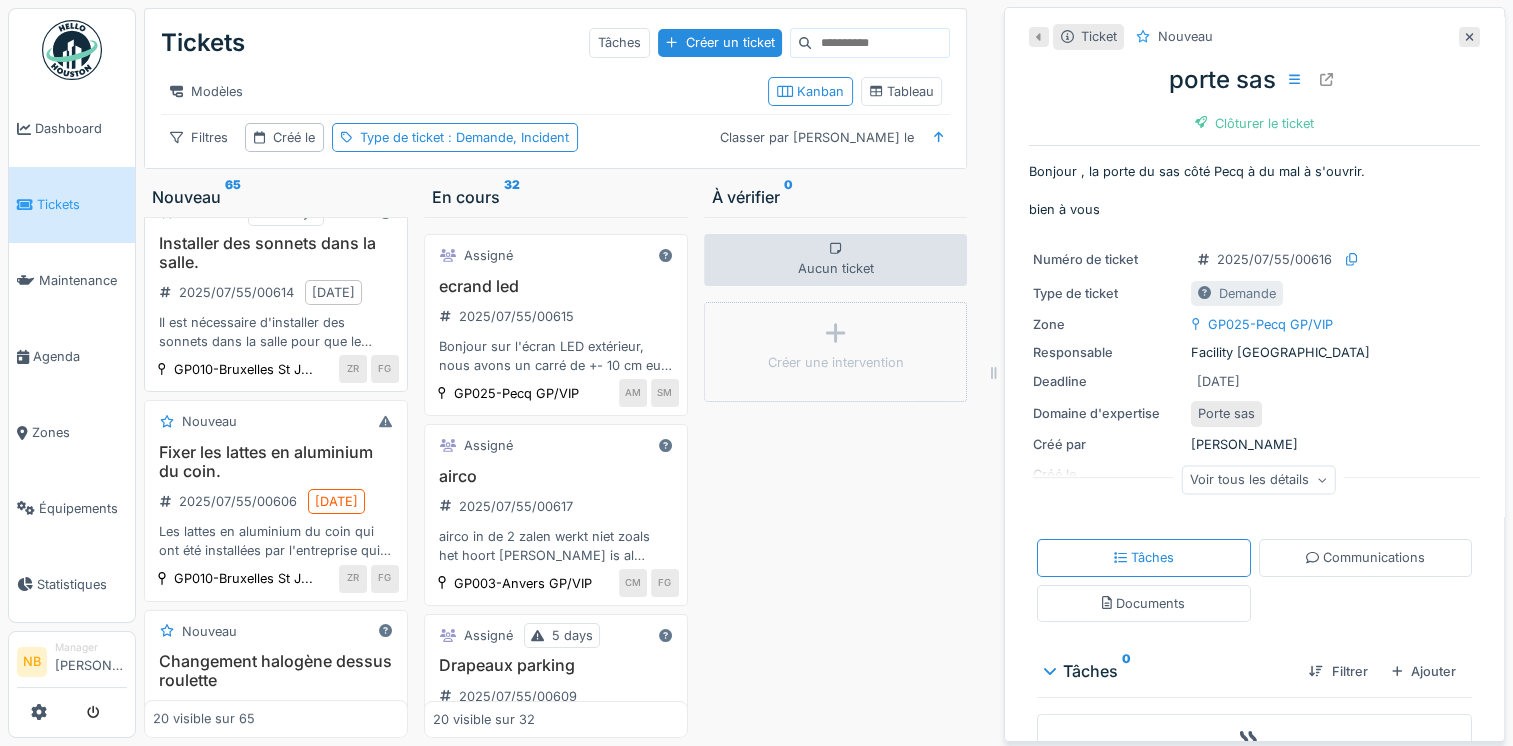 click on "Installer des sonnets dans la salle. 2025/07/55/00614 09/07/2025 Il est nécessaire d'installer des sonnets dans la salle pour que le personnel puisse entendre quand un client sonne et qu'il est aux toilettes ou au fumoir." at bounding box center [276, 293] 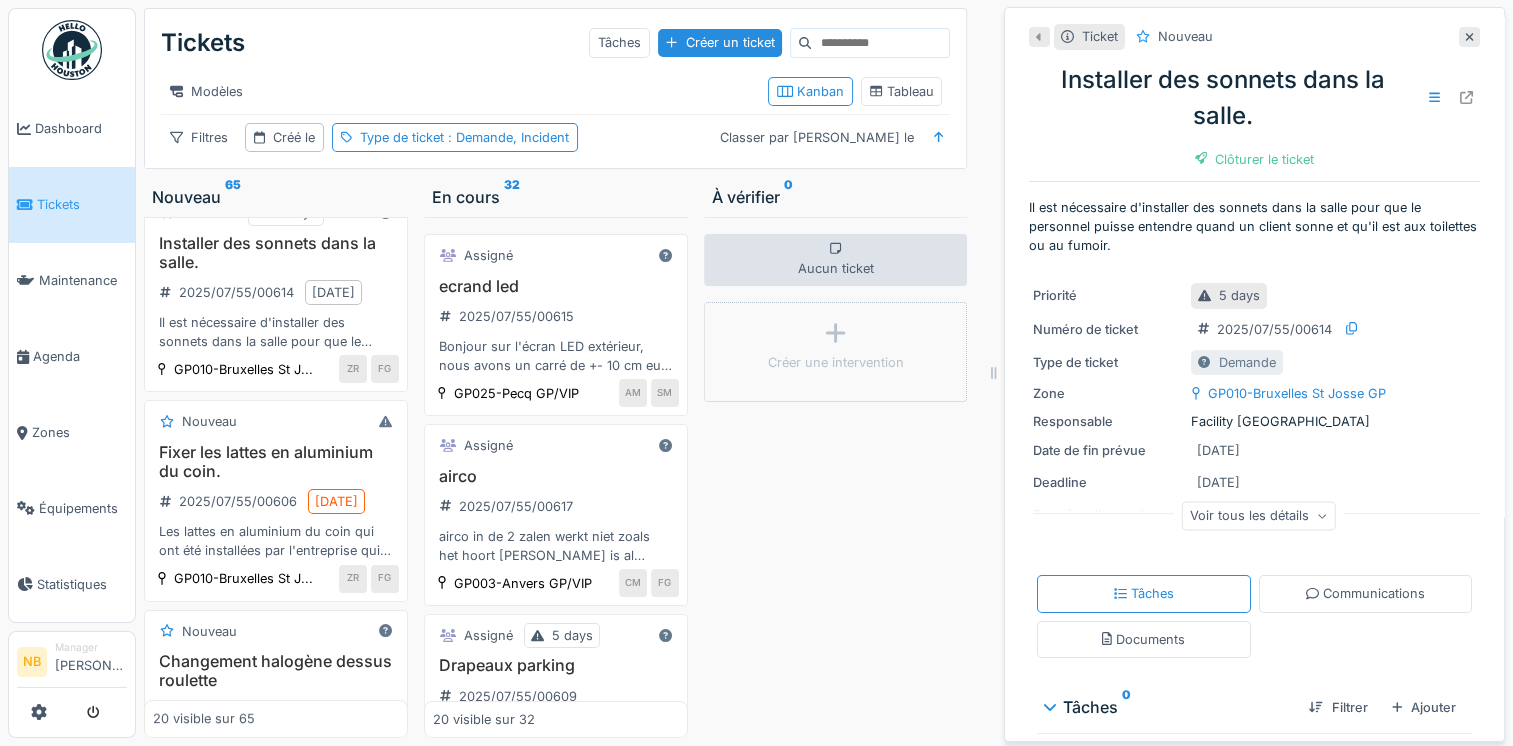 click on "Voir tous les détails" at bounding box center (1258, 516) 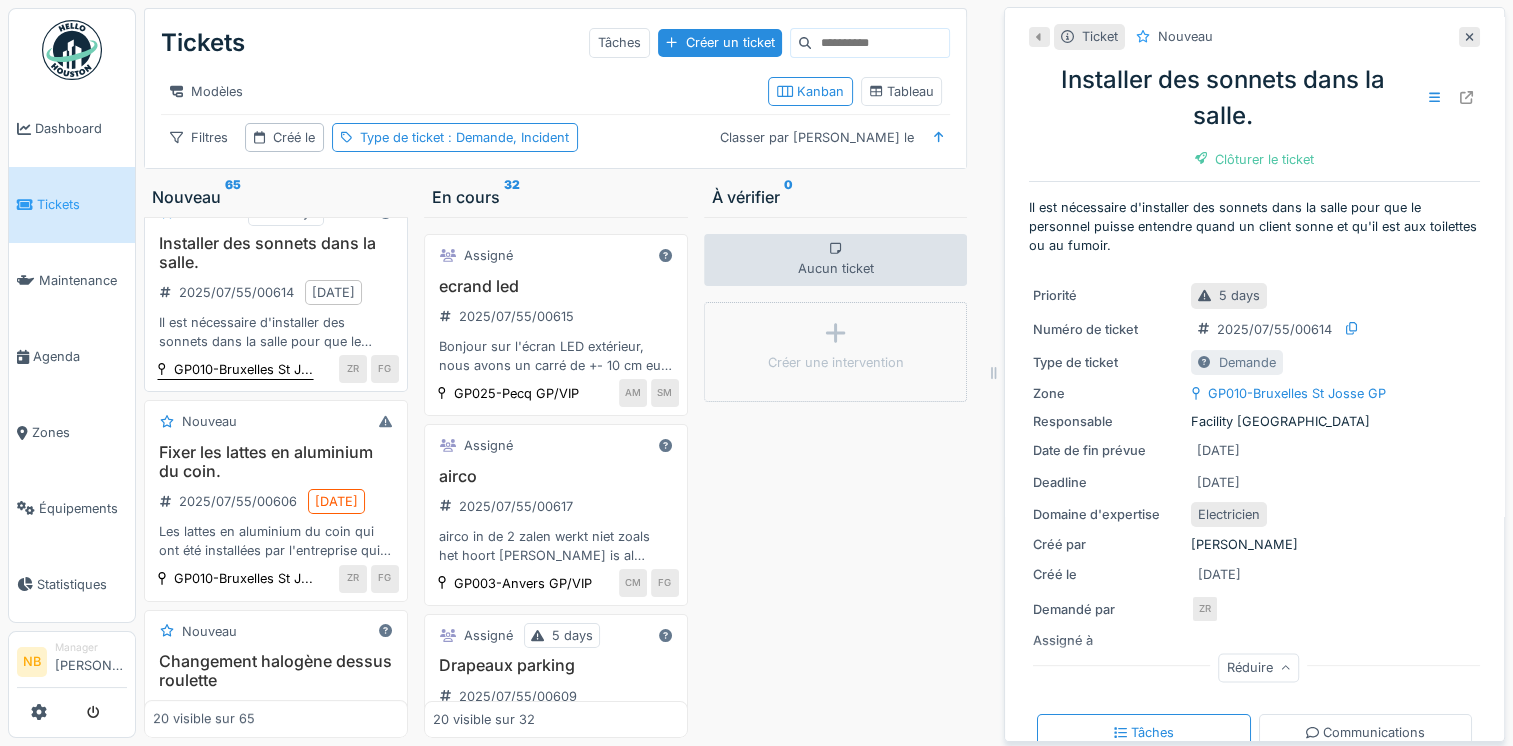 scroll, scrollTop: 466, scrollLeft: 0, axis: vertical 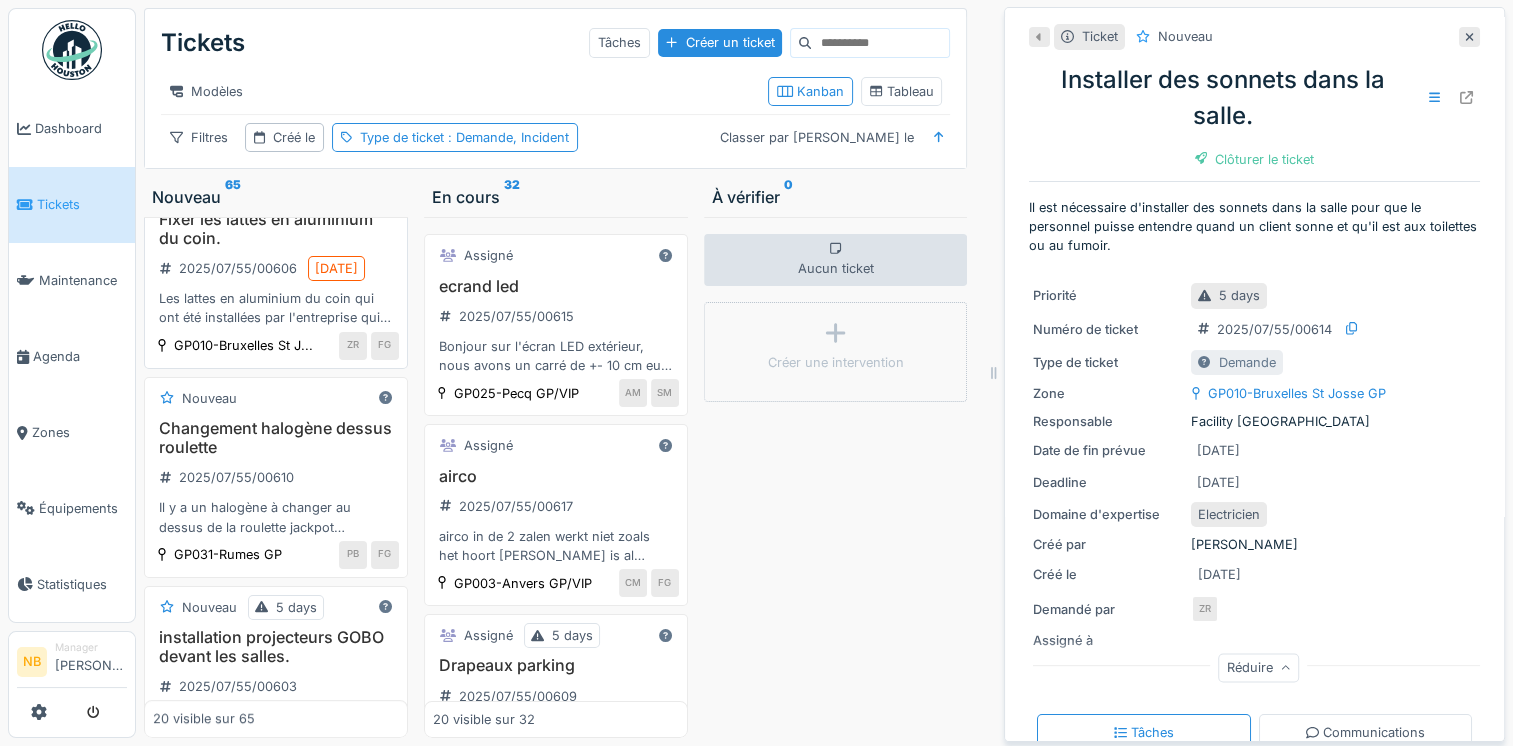 click on "Fixer les lattes en aluminium du coin. 2025/07/55/00606 02/07/2025 Les lattes en aluminium du coin qui ont été installées par l'entreprise qui a installé les tapis (verts) dans l'espace sport ne sont pas correctement fixées, il y a des vis qui ont été dévissées." at bounding box center (276, 269) 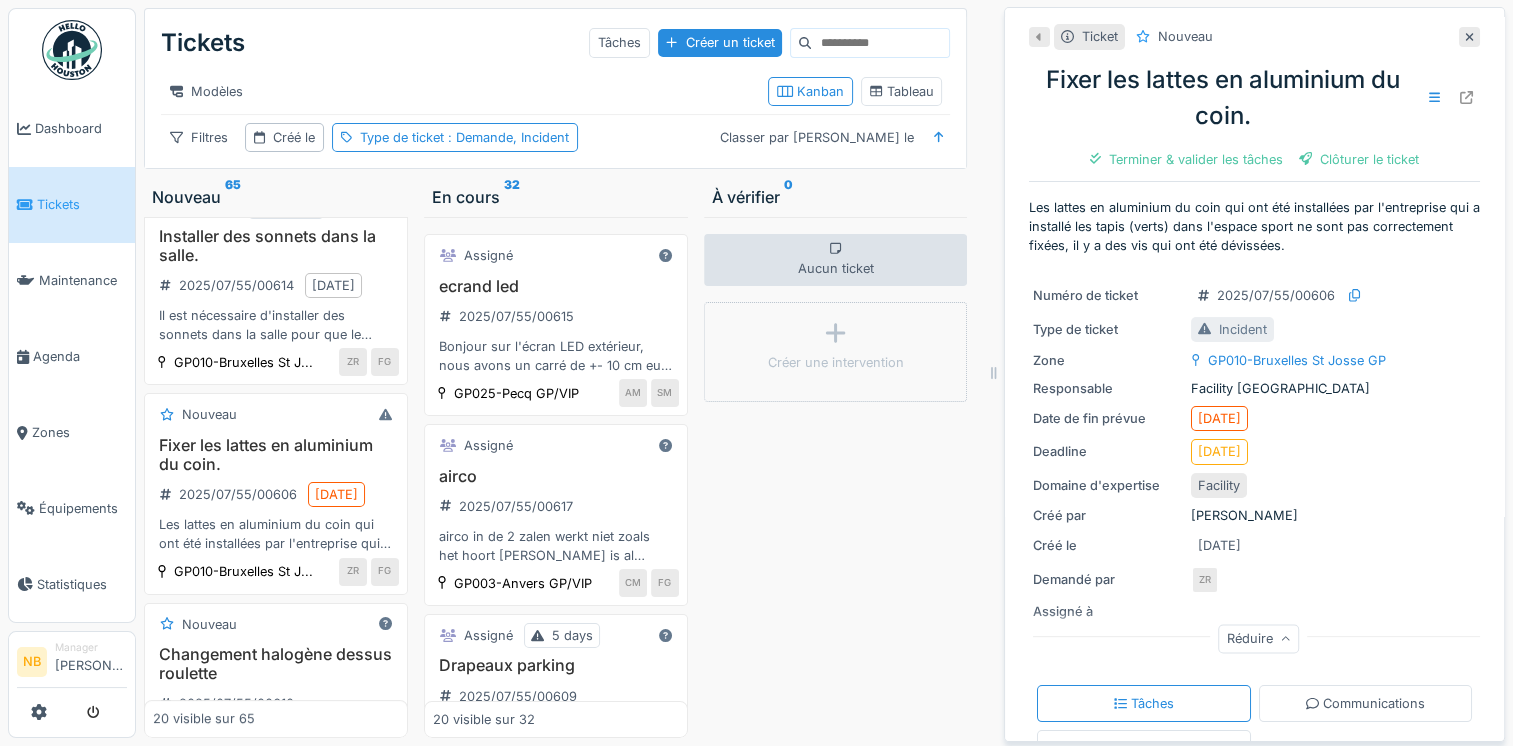 scroll, scrollTop: 0, scrollLeft: 0, axis: both 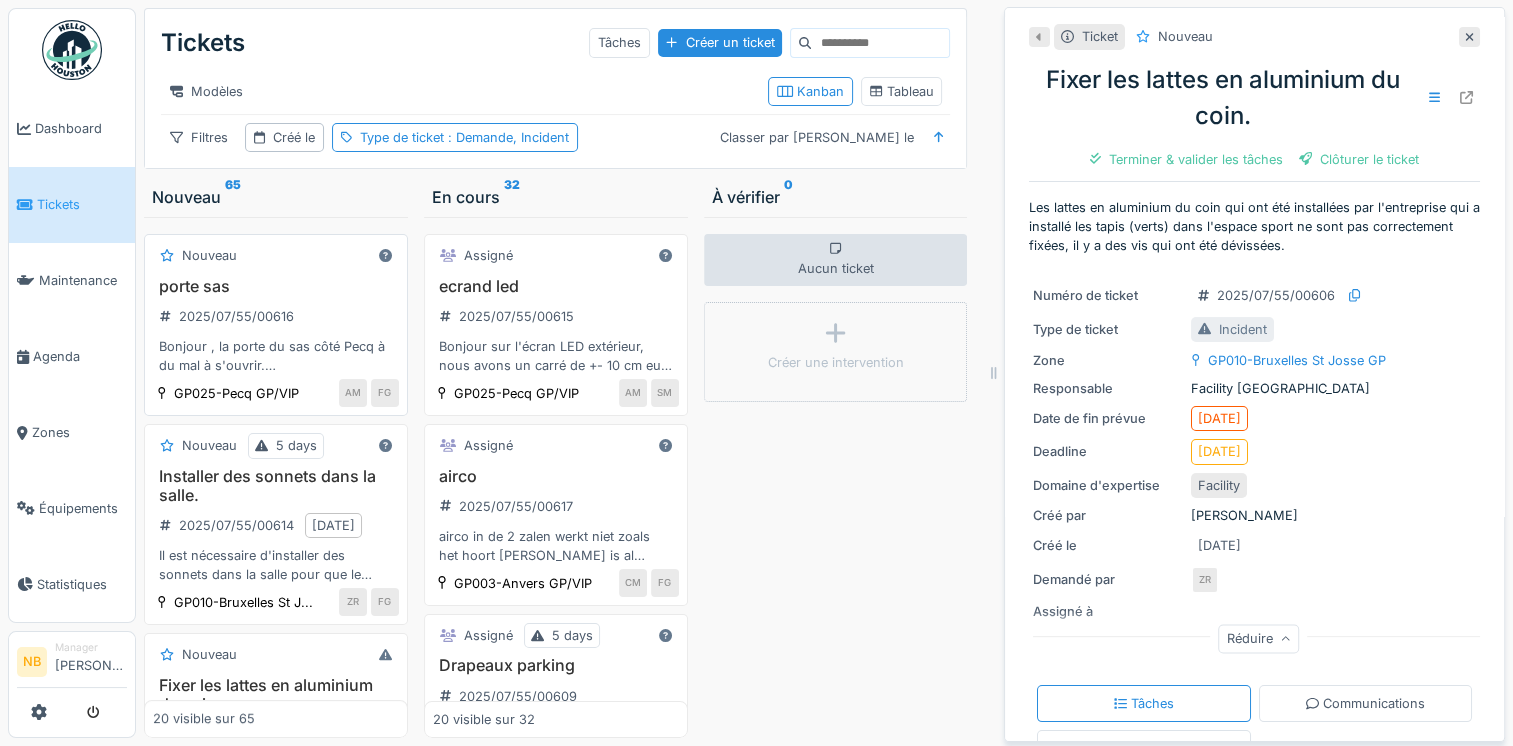 click on "Nouveau porte sas 2025/07/55/00616 Bonjour , la porte du sas côté Pecq à du mal à s'ouvrir.
bien à vous  GP025-Pecq GP/VIP AM FG" at bounding box center (276, 325) 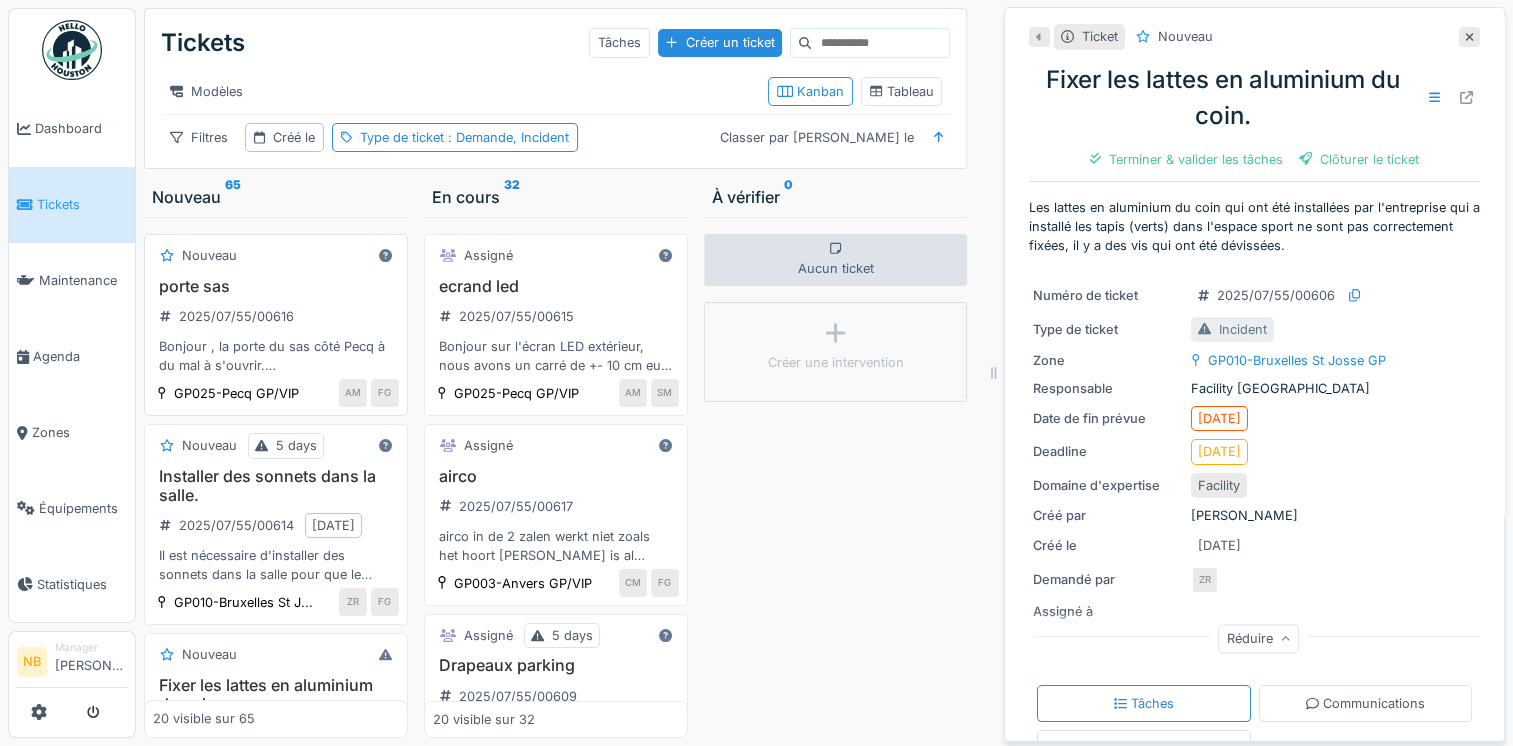 click on "porte sas" at bounding box center (276, 286) 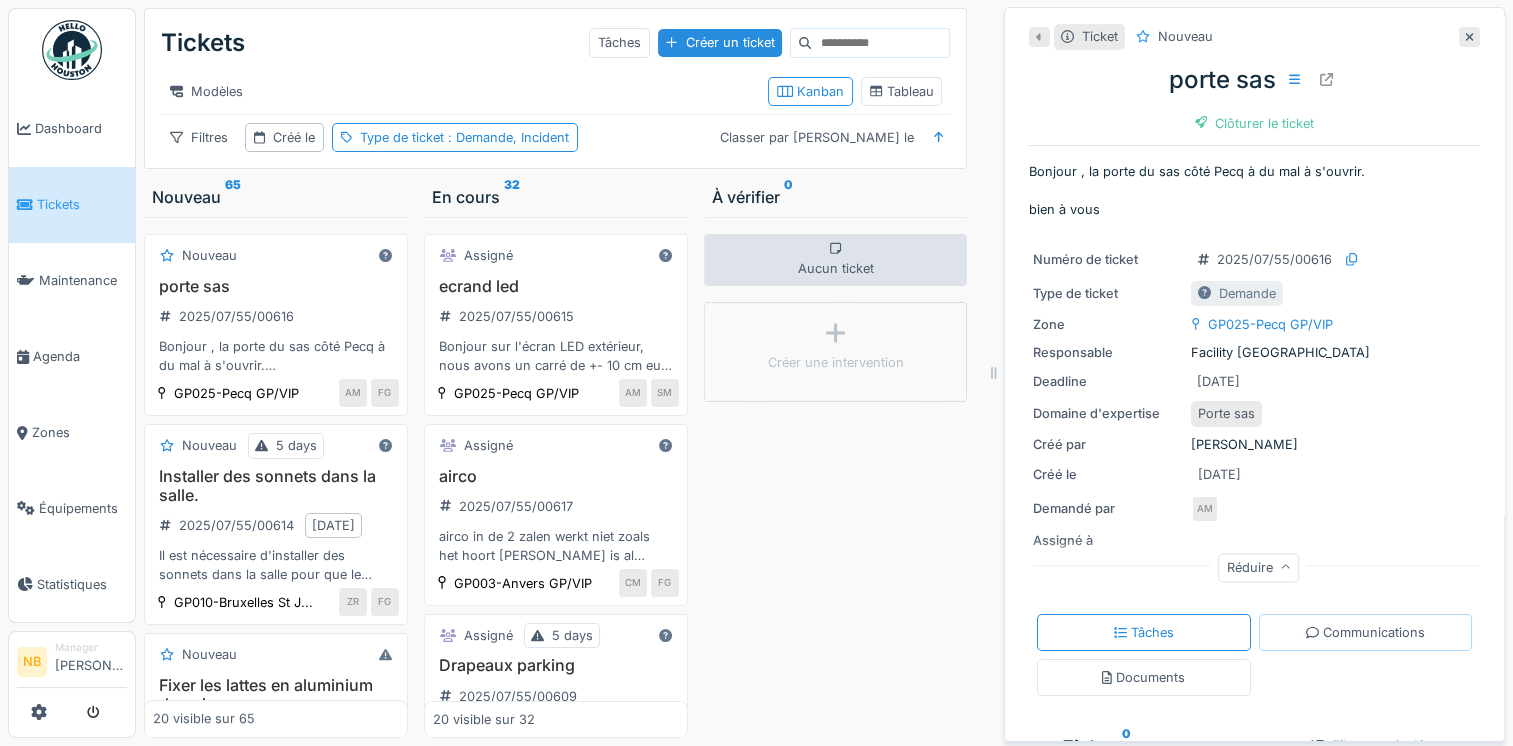 click on "Communications" at bounding box center [1365, 632] 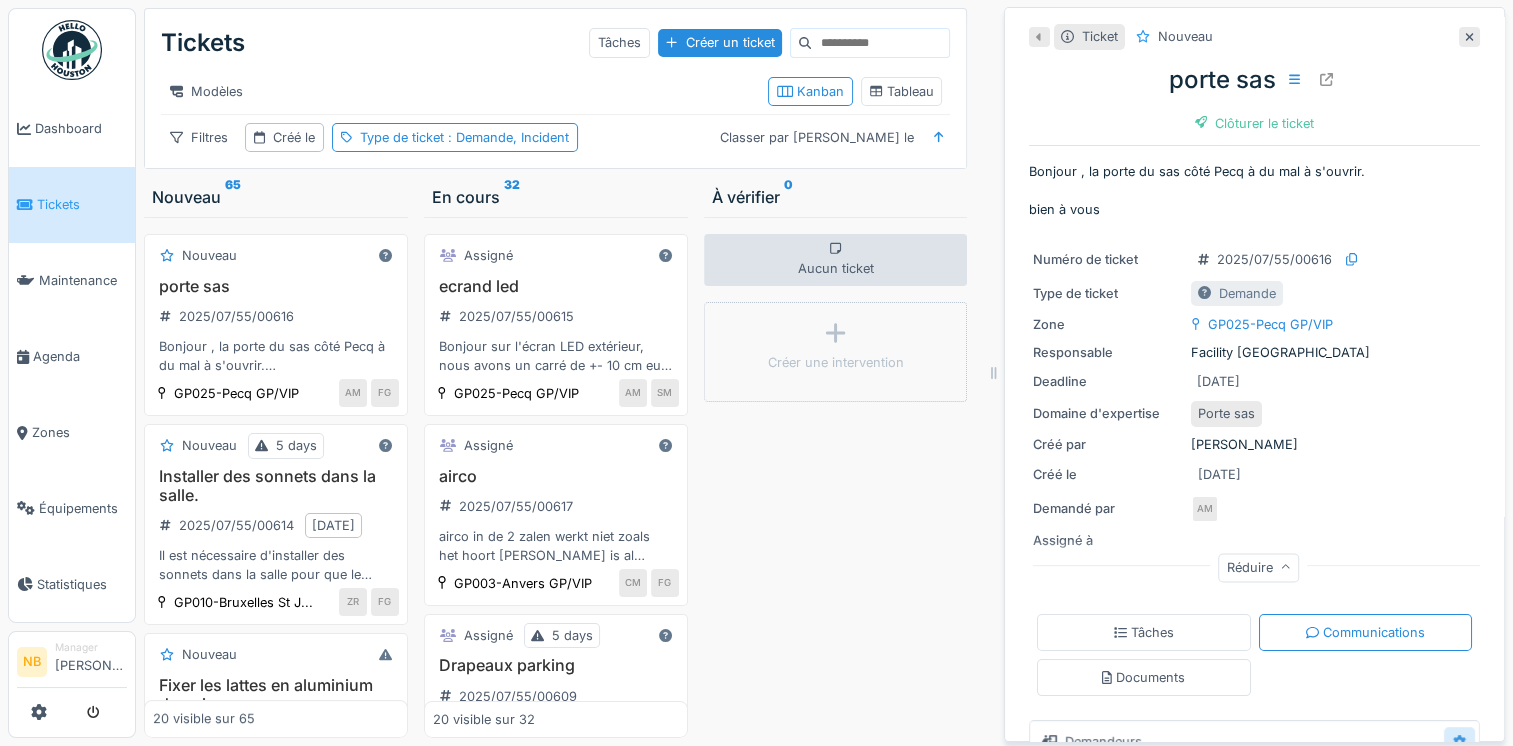 scroll, scrollTop: 15, scrollLeft: 0, axis: vertical 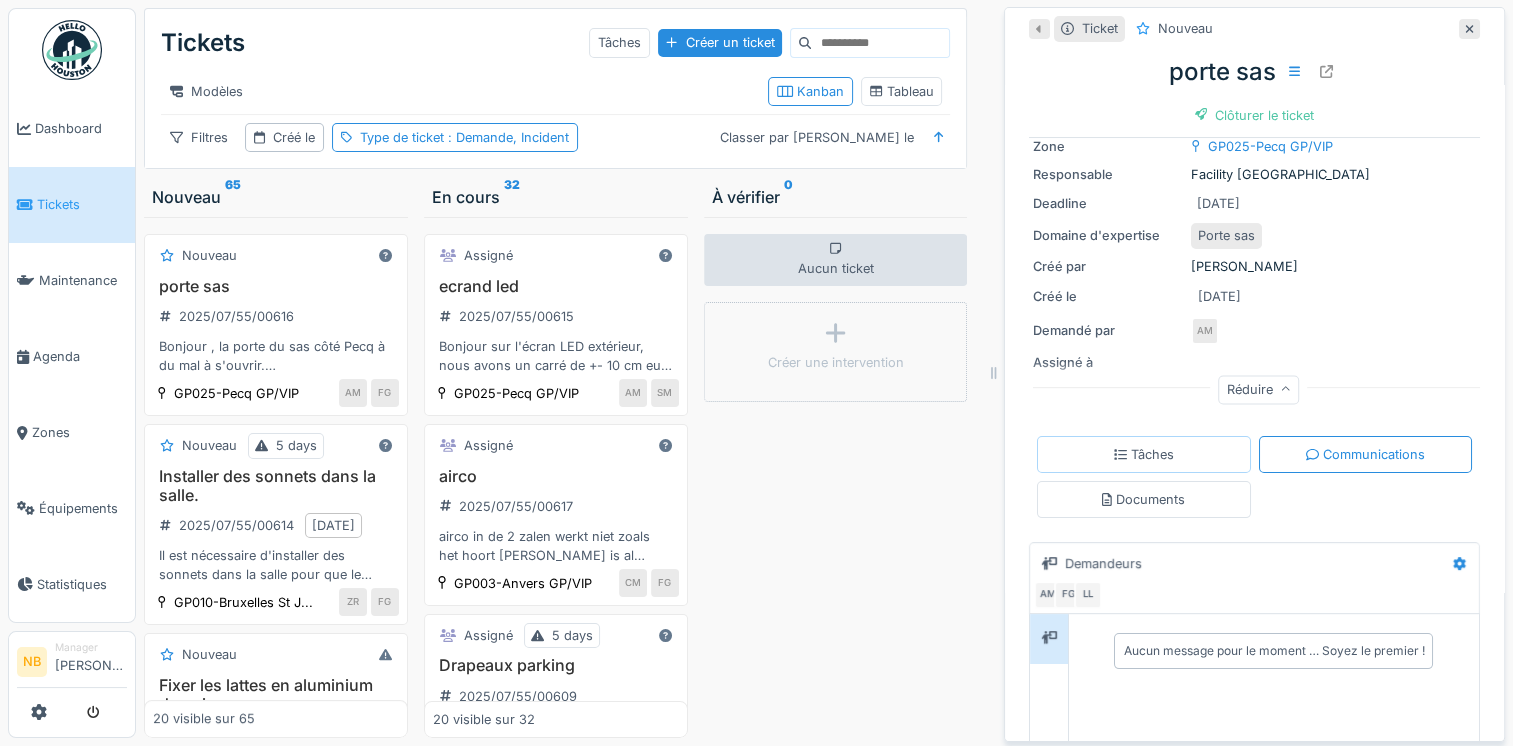 click on "Tâches" at bounding box center (1144, 454) 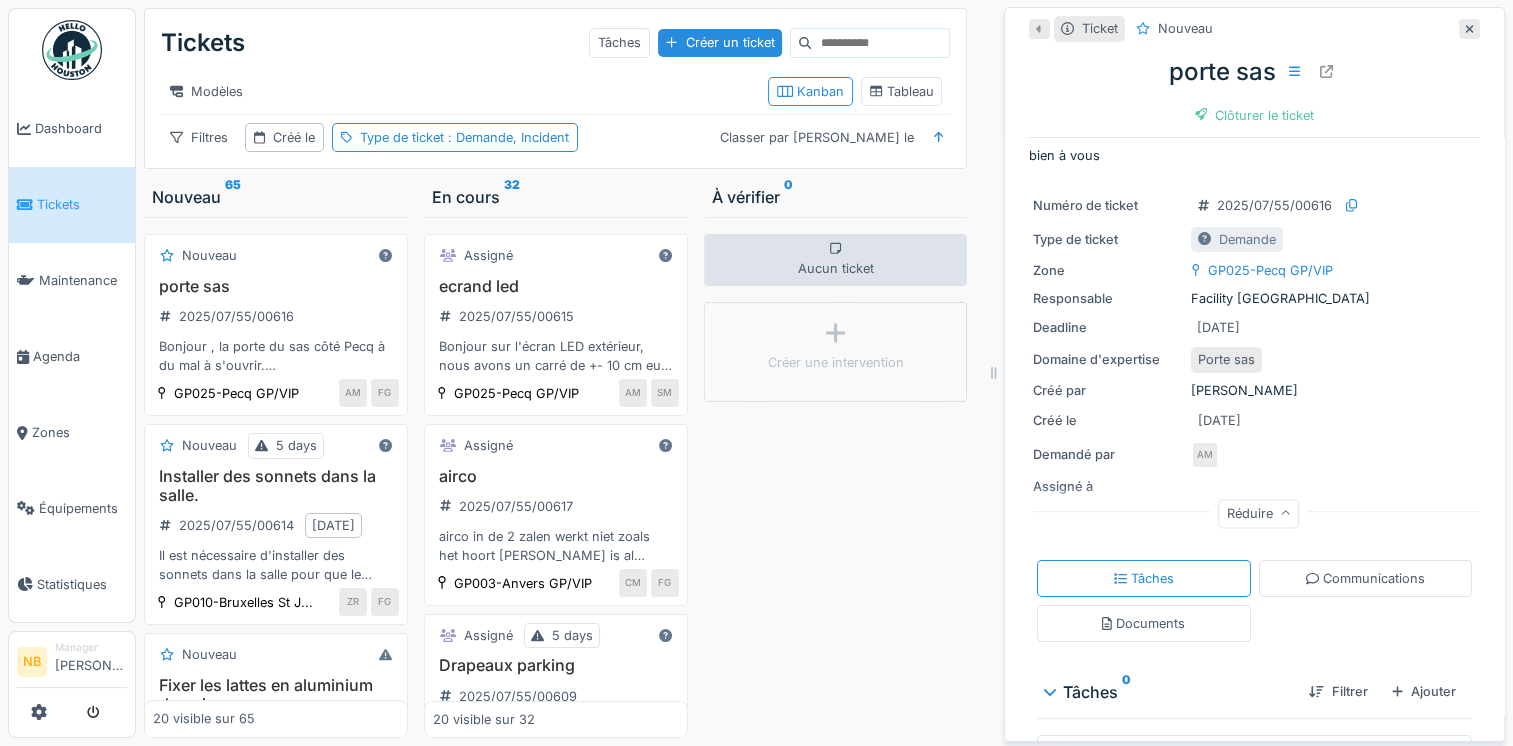 scroll, scrollTop: 0, scrollLeft: 0, axis: both 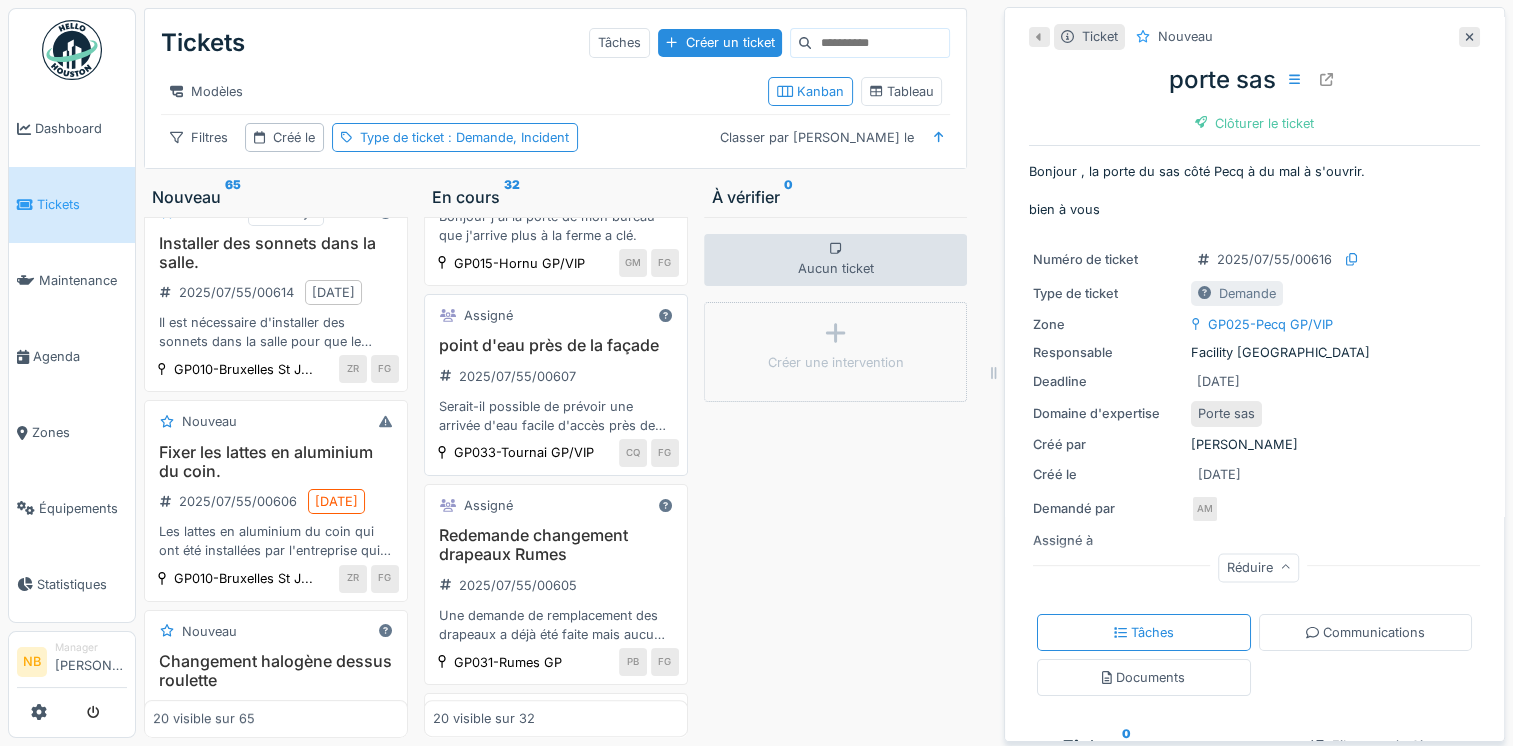 drag, startPoint x: 566, startPoint y: 309, endPoint x: 548, endPoint y: 333, distance: 30 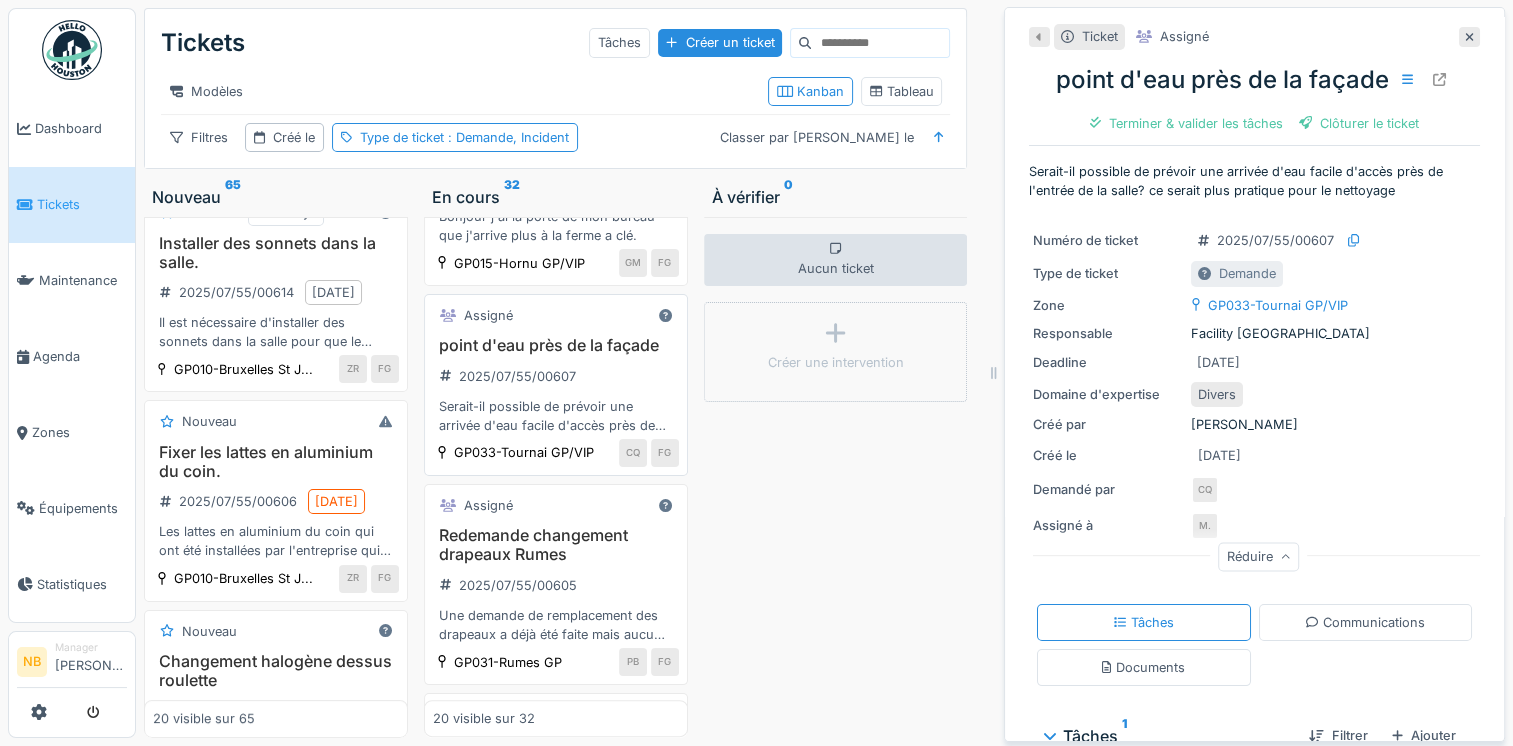 click on "Assigné" at bounding box center (556, 315) 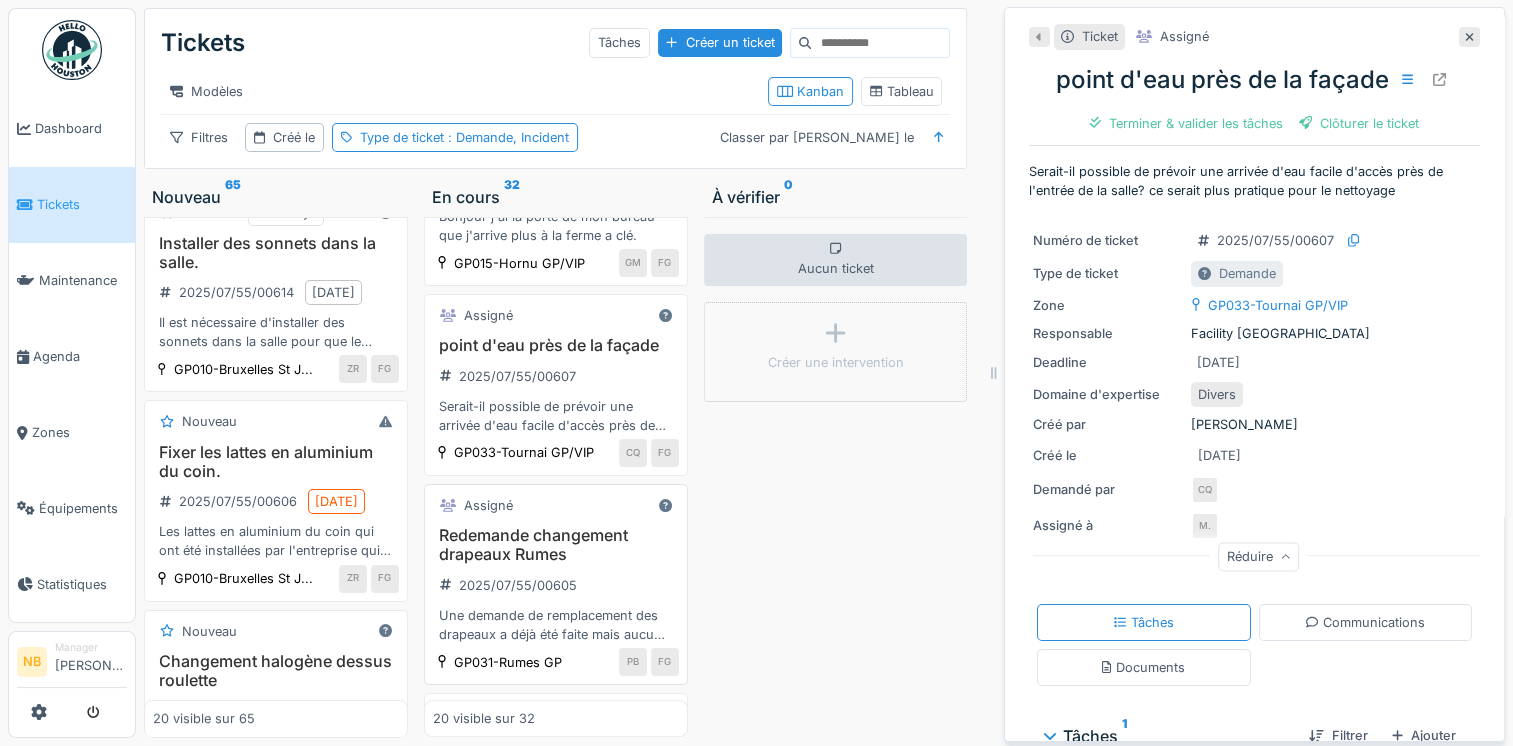 drag, startPoint x: 585, startPoint y: 649, endPoint x: 602, endPoint y: 649, distance: 17 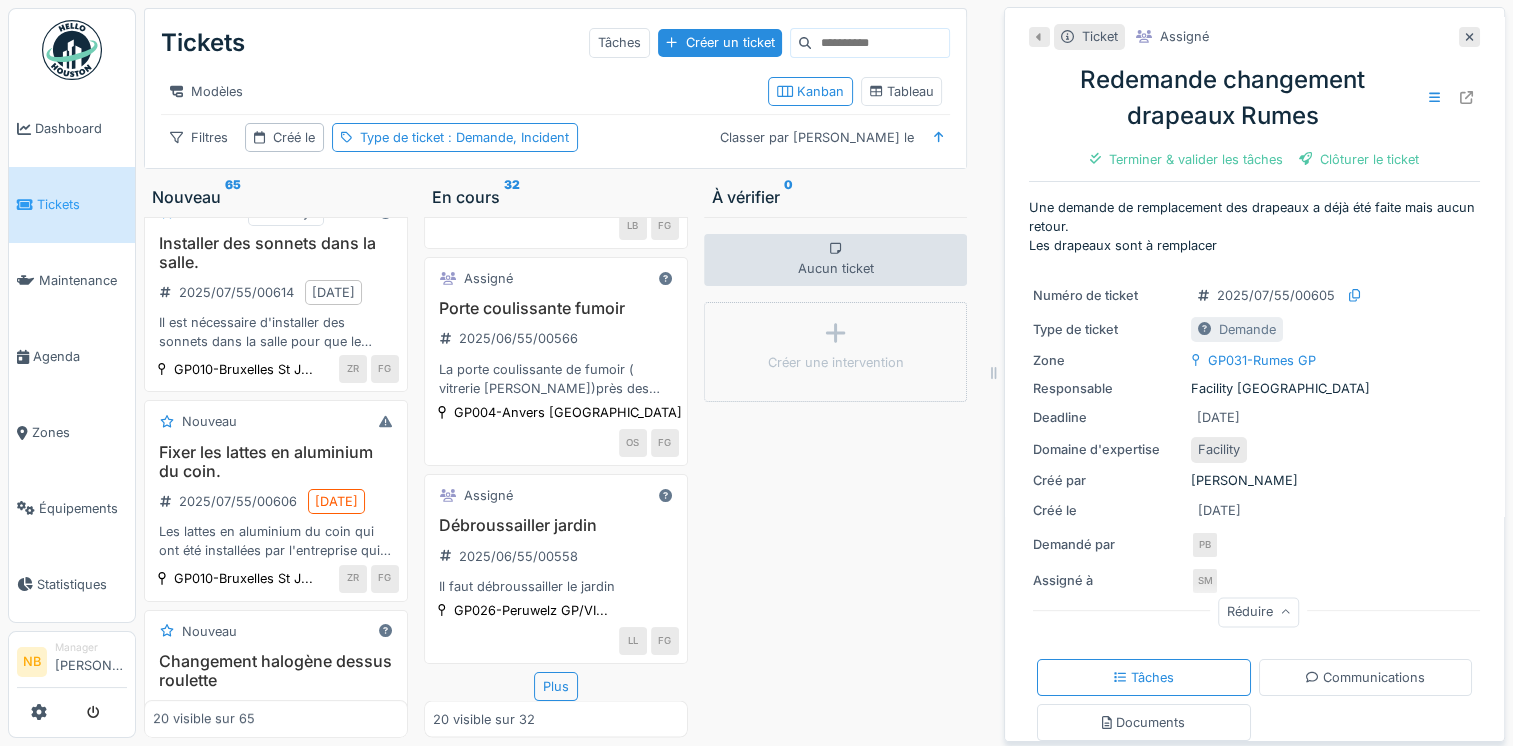 scroll, scrollTop: 3694, scrollLeft: 0, axis: vertical 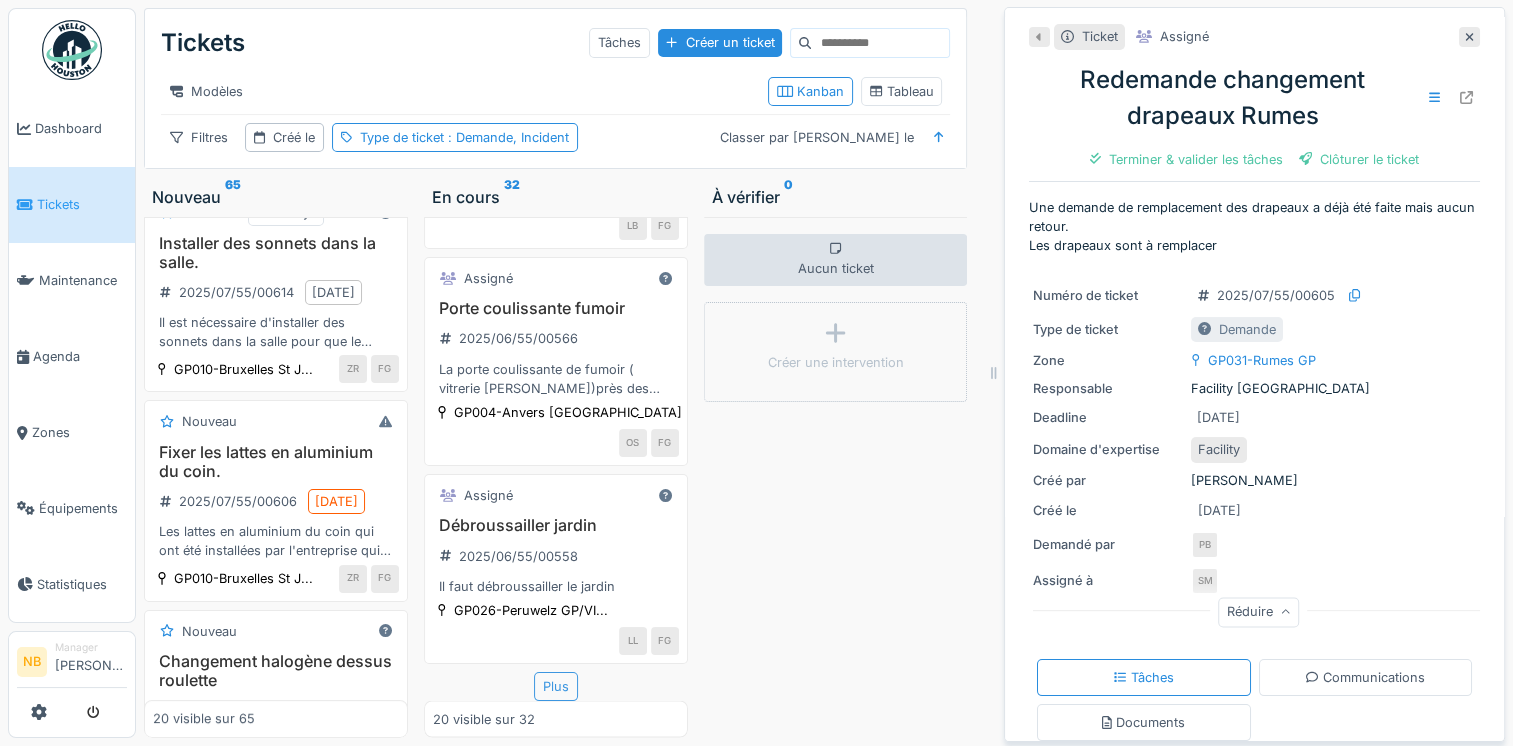 click on "Plus" at bounding box center (556, 686) 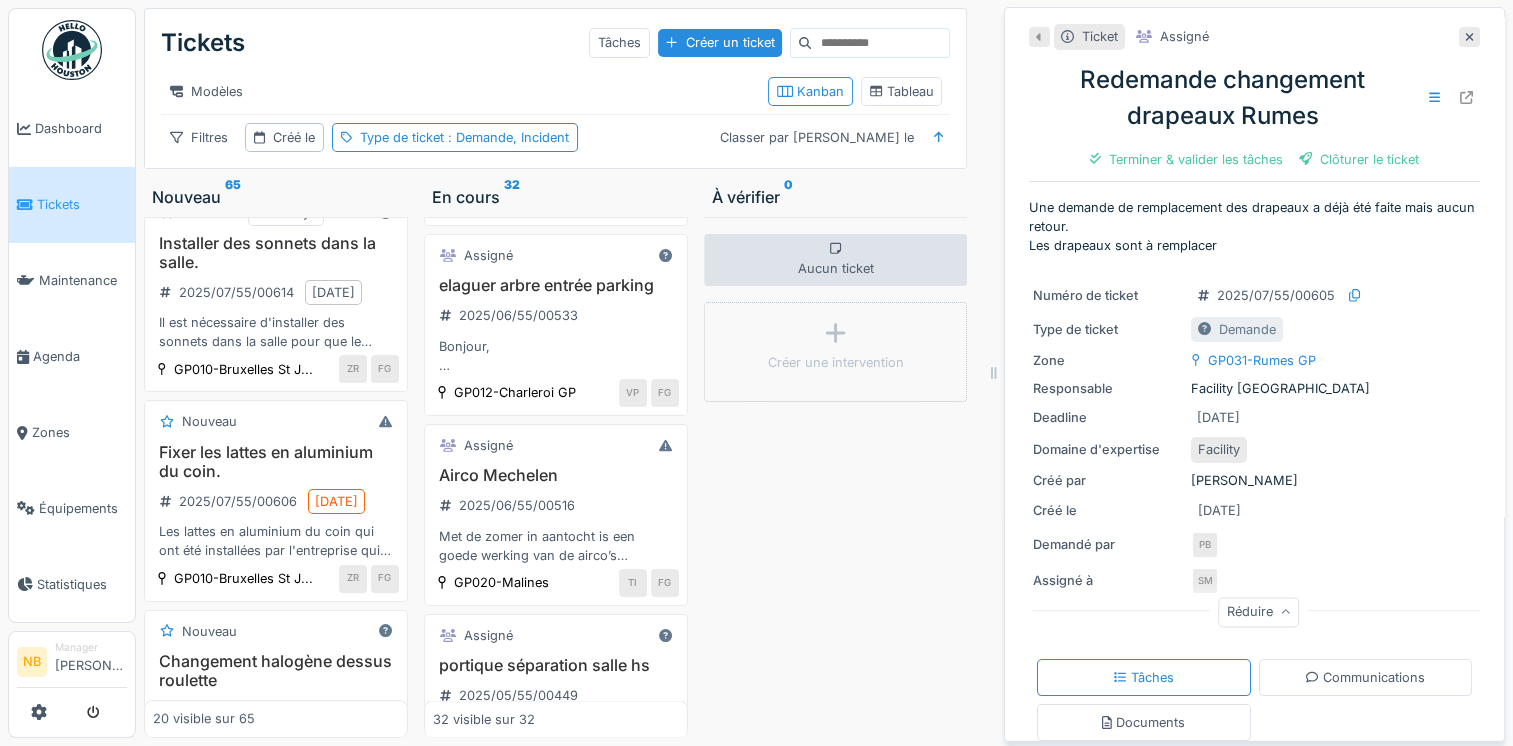 scroll, scrollTop: 3686, scrollLeft: 0, axis: vertical 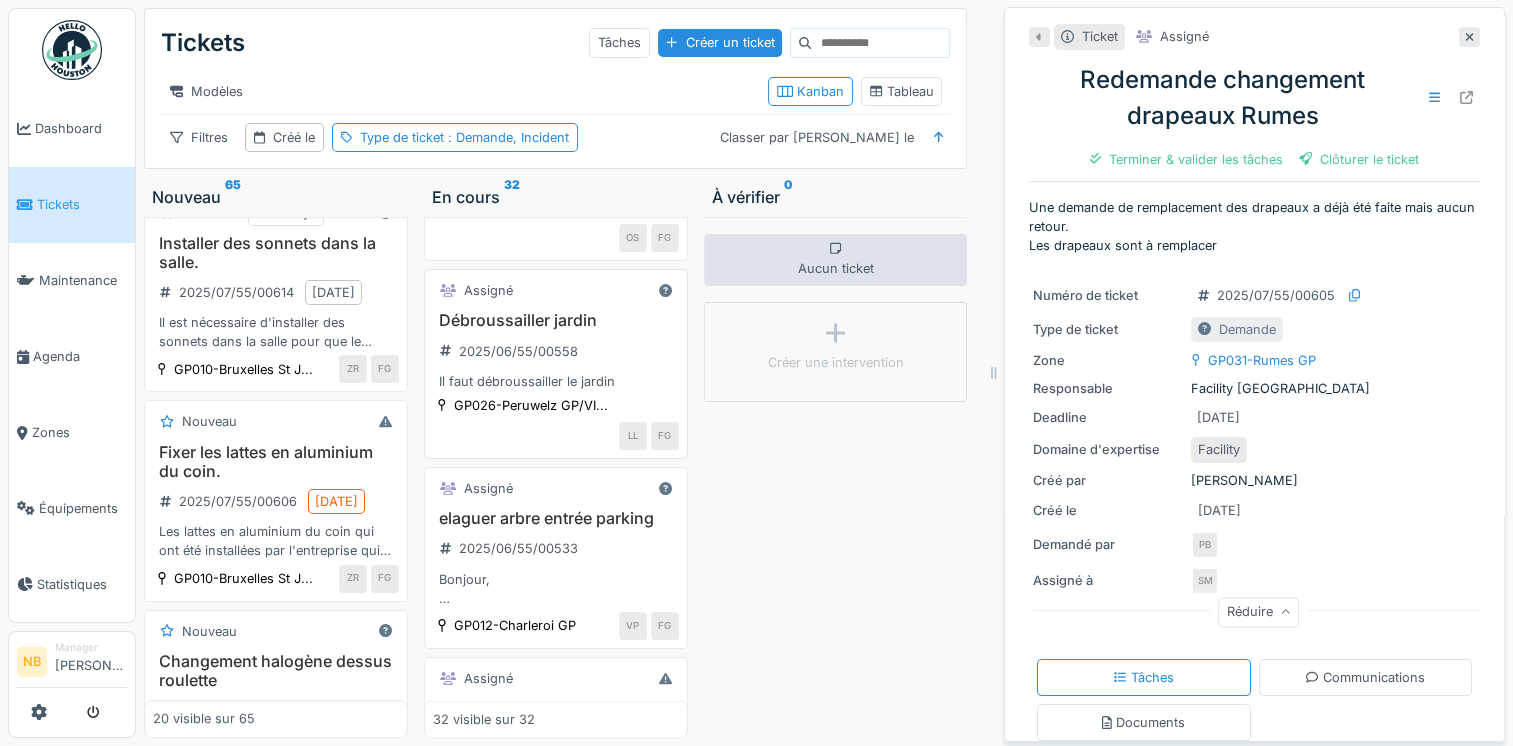 click on "Assigné" at bounding box center [556, 290] 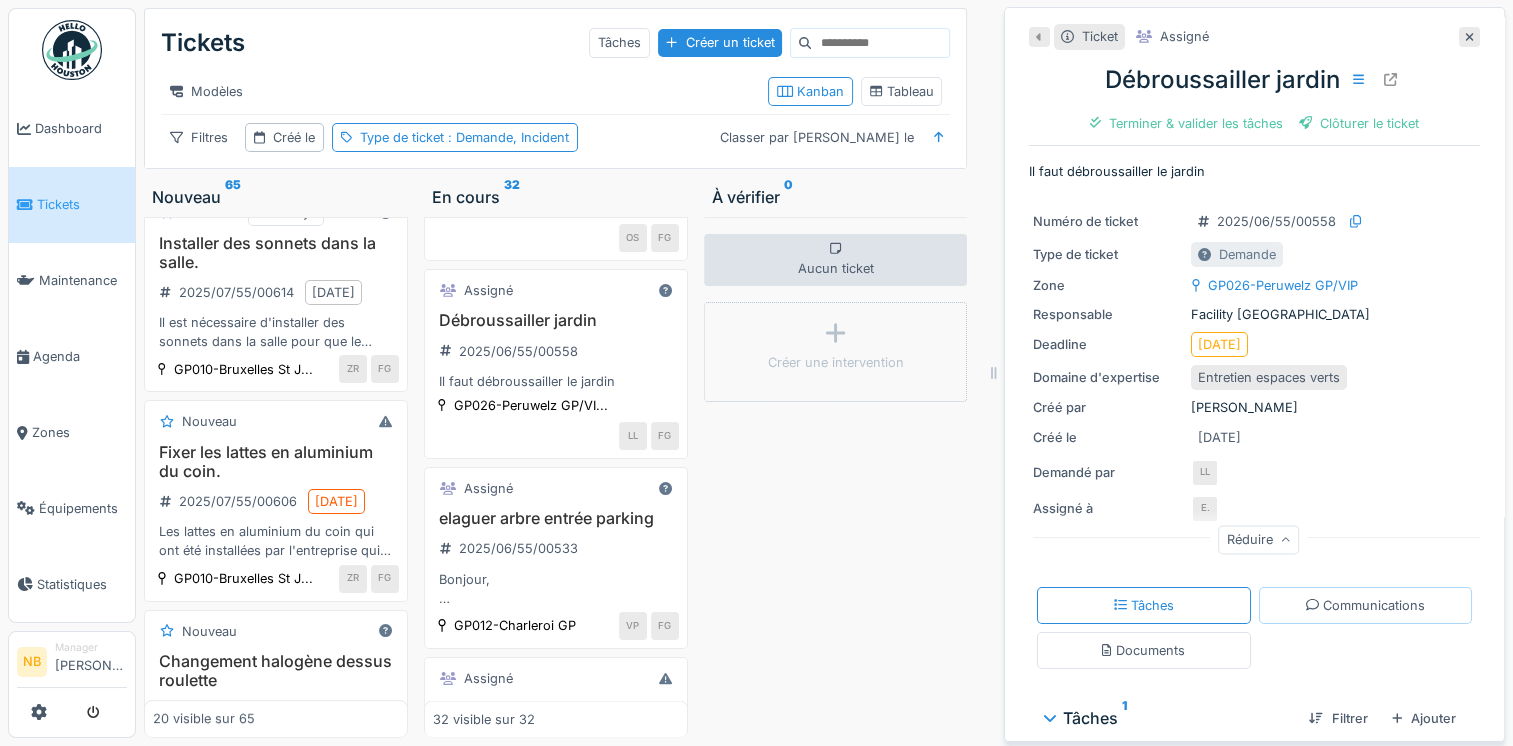 drag, startPoint x: 1384, startPoint y: 584, endPoint x: 1412, endPoint y: 551, distance: 43.27817 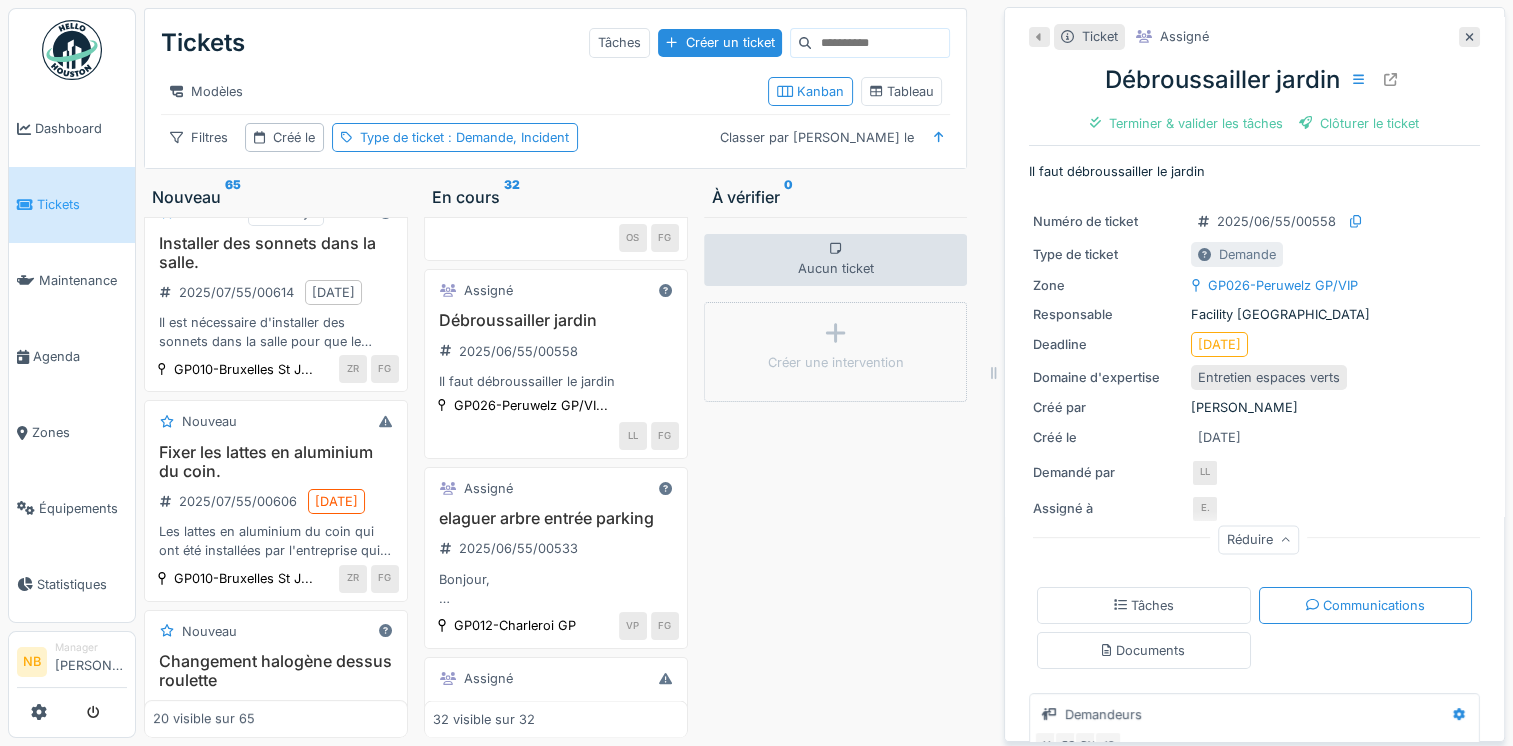 scroll, scrollTop: 208, scrollLeft: 0, axis: vertical 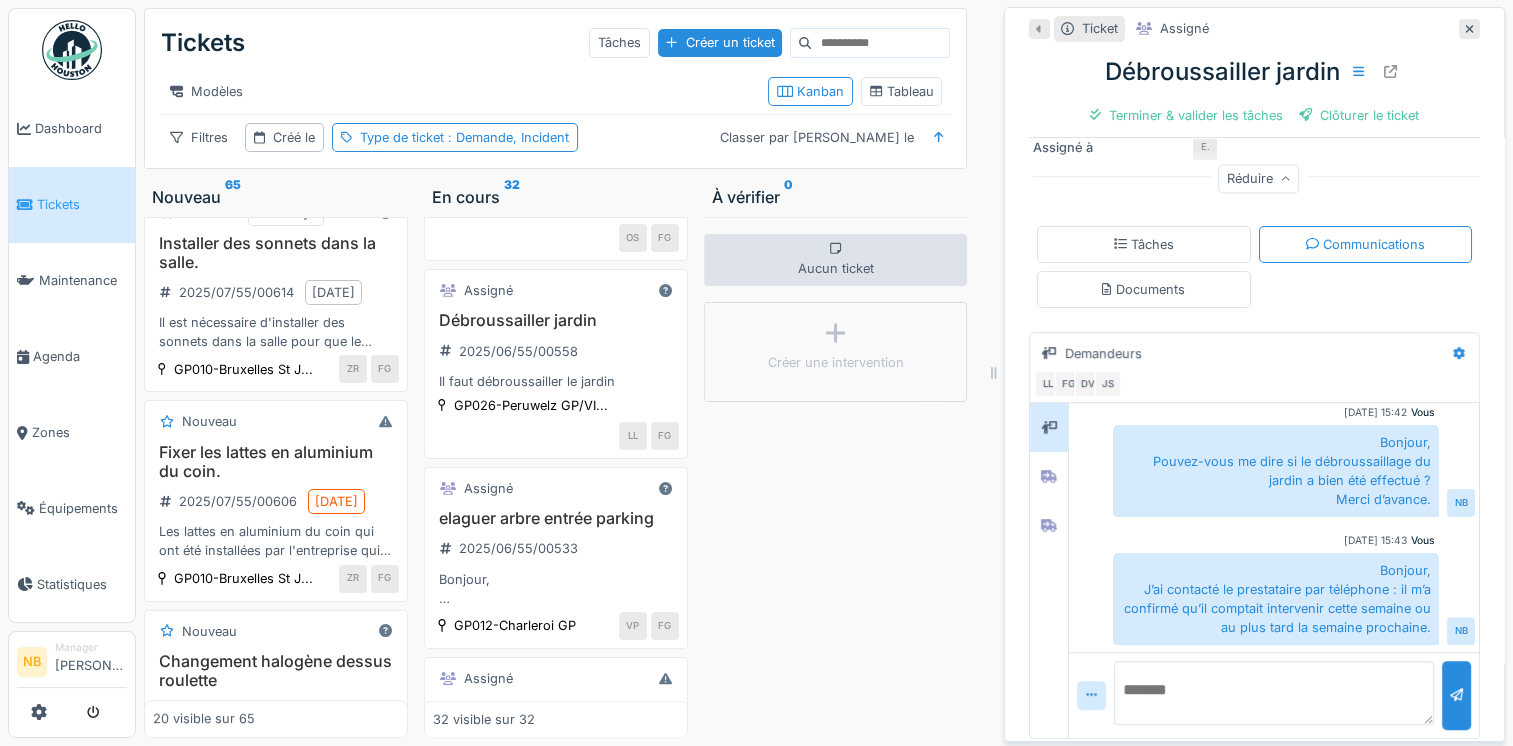 click at bounding box center (1274, 693) 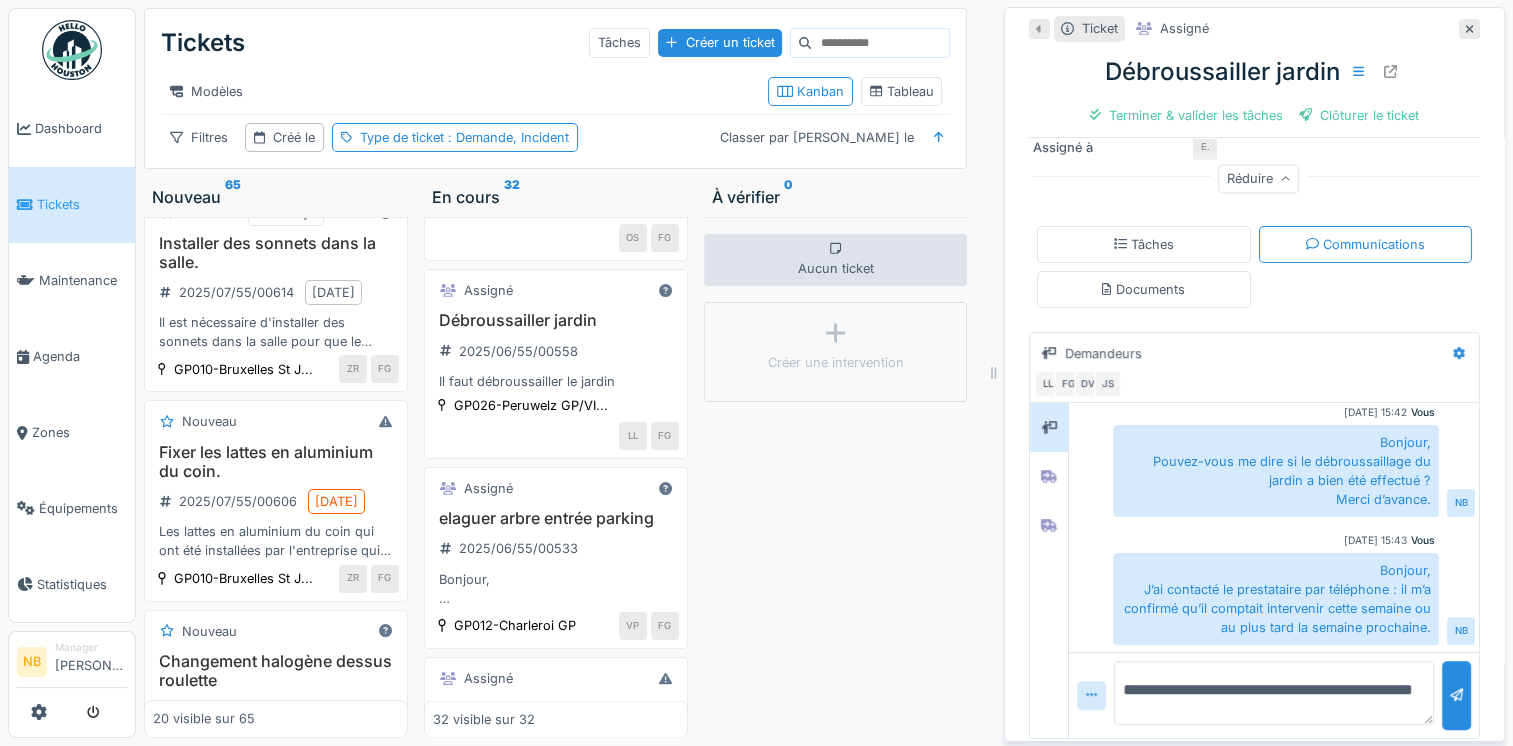 type on "**********" 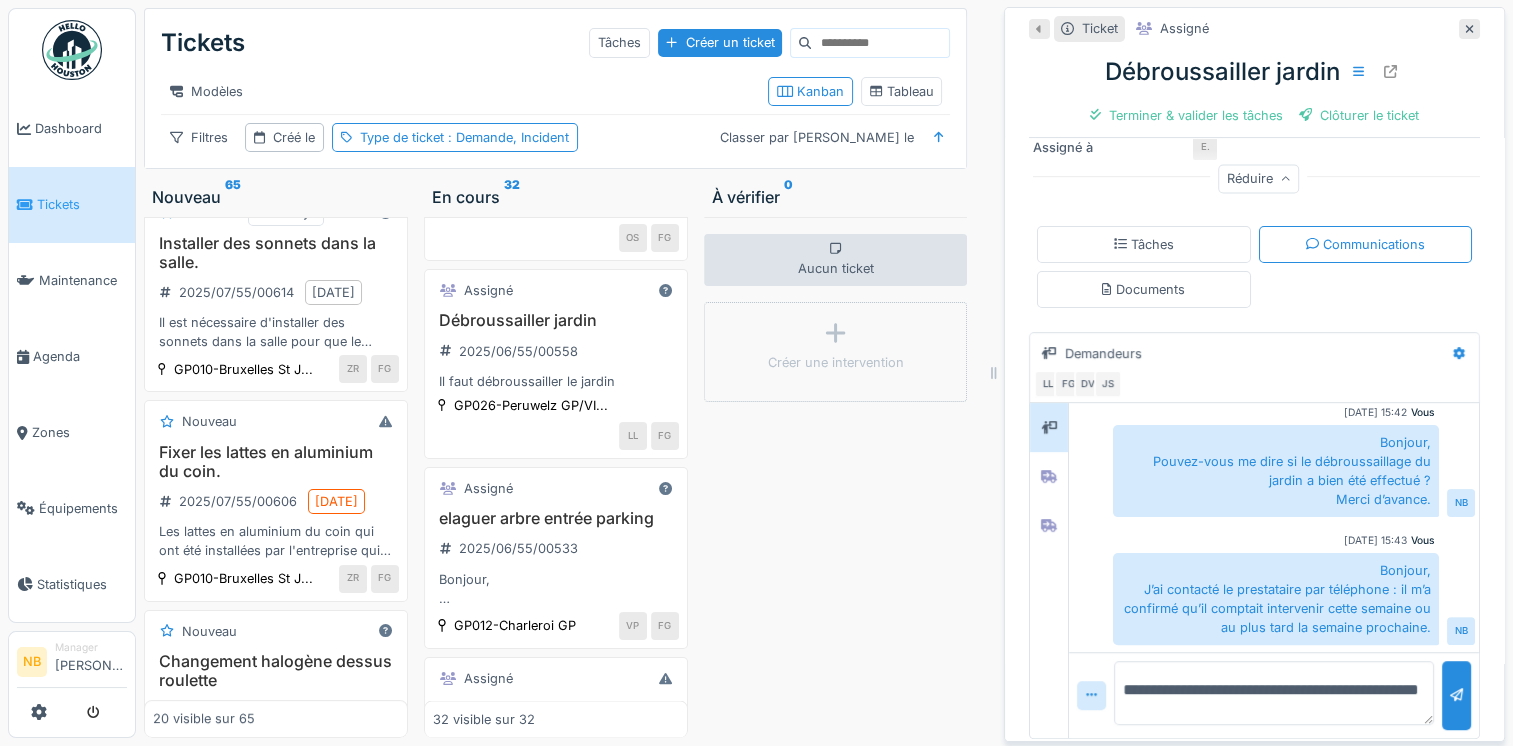 type 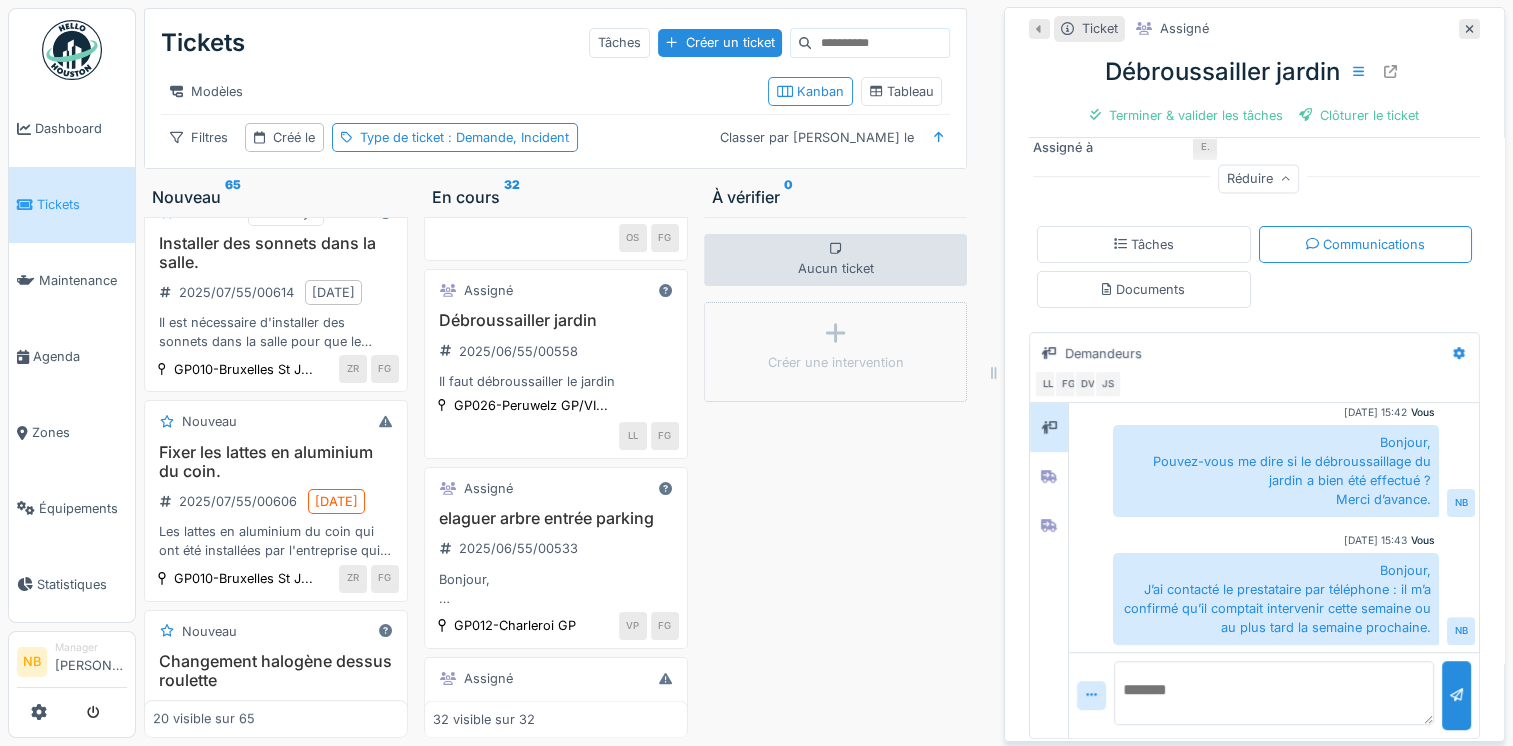 scroll, scrollTop: 0, scrollLeft: 0, axis: both 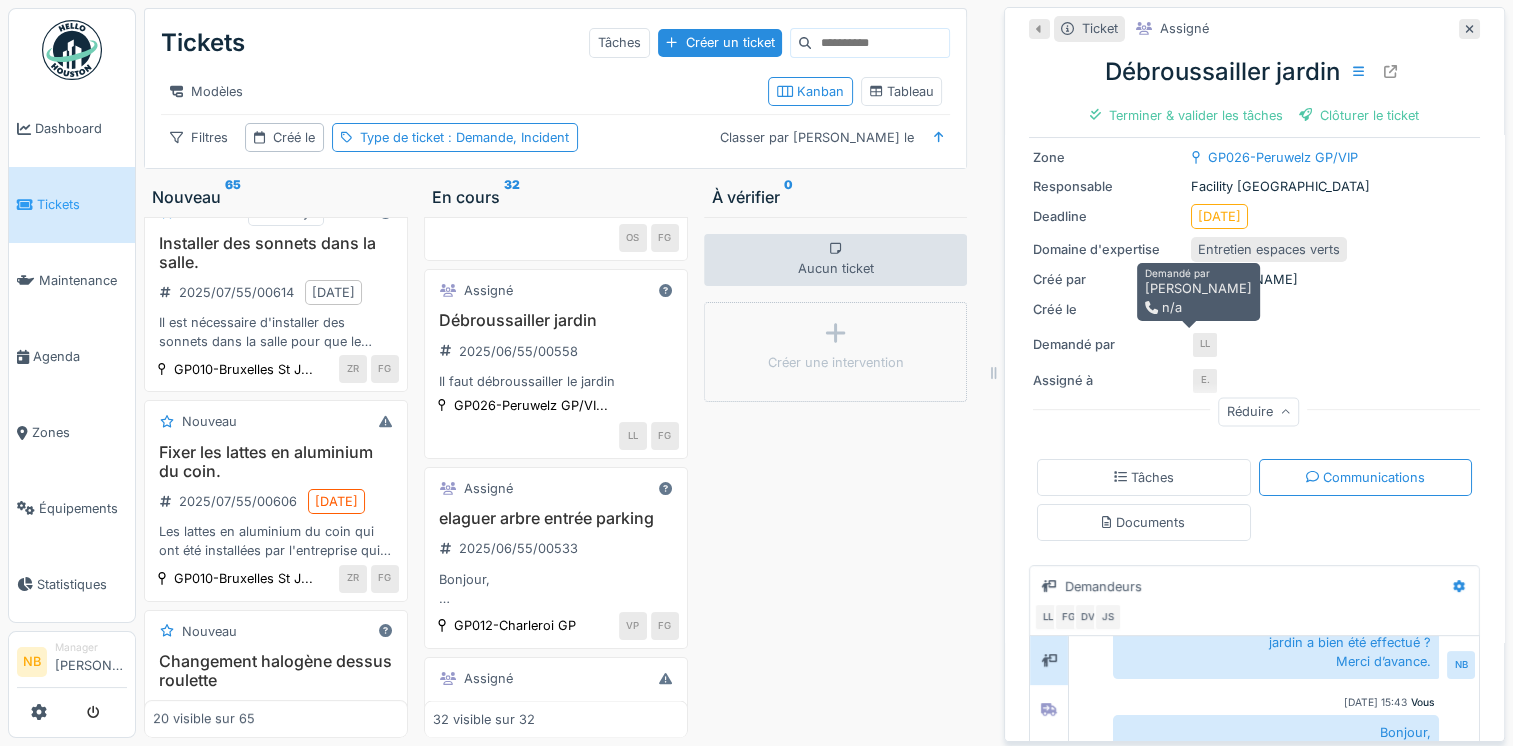 click on "LL" at bounding box center [1205, 345] 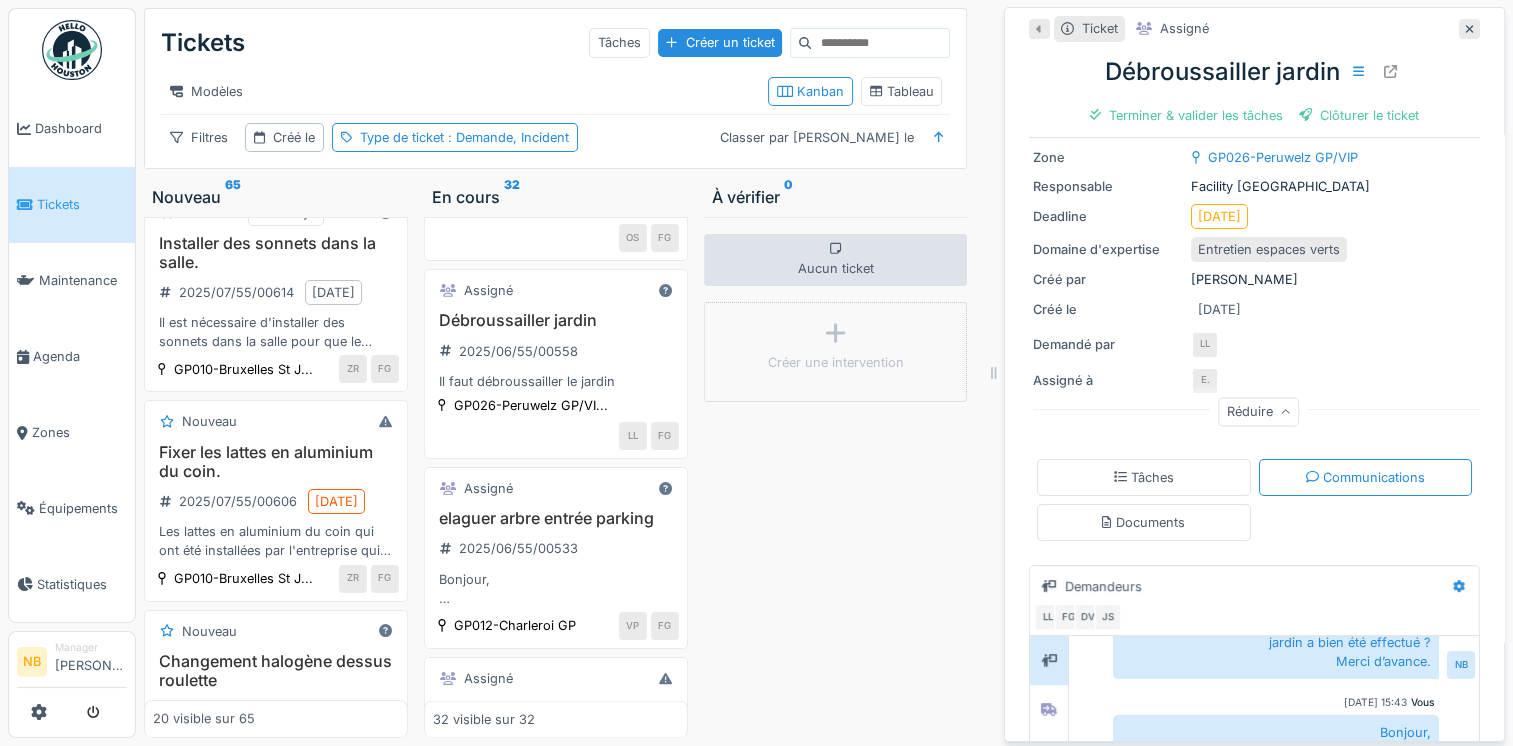 scroll, scrollTop: 361, scrollLeft: 0, axis: vertical 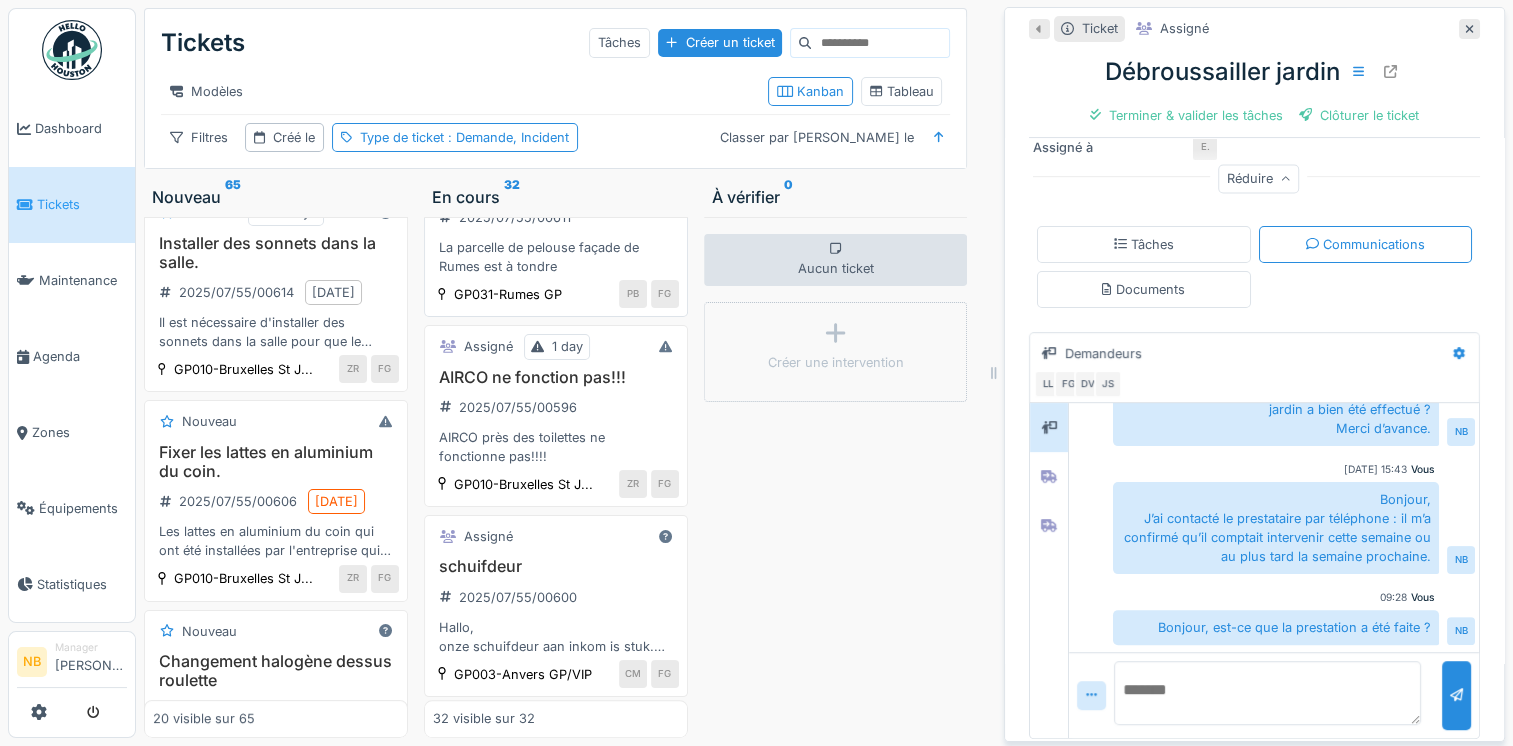 click on "Pelouse façade de Rumes à tondre" at bounding box center [556, 177] 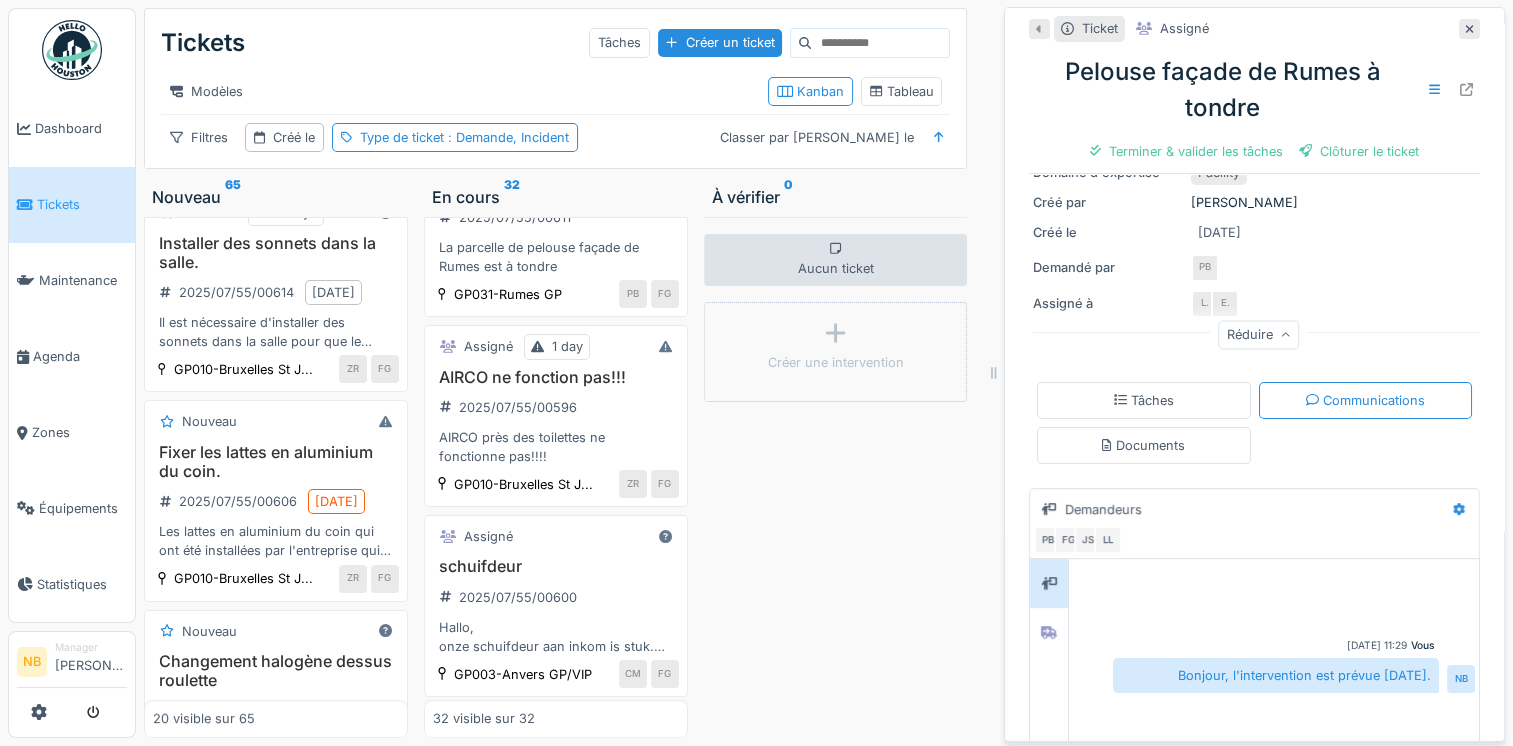 scroll, scrollTop: 396, scrollLeft: 0, axis: vertical 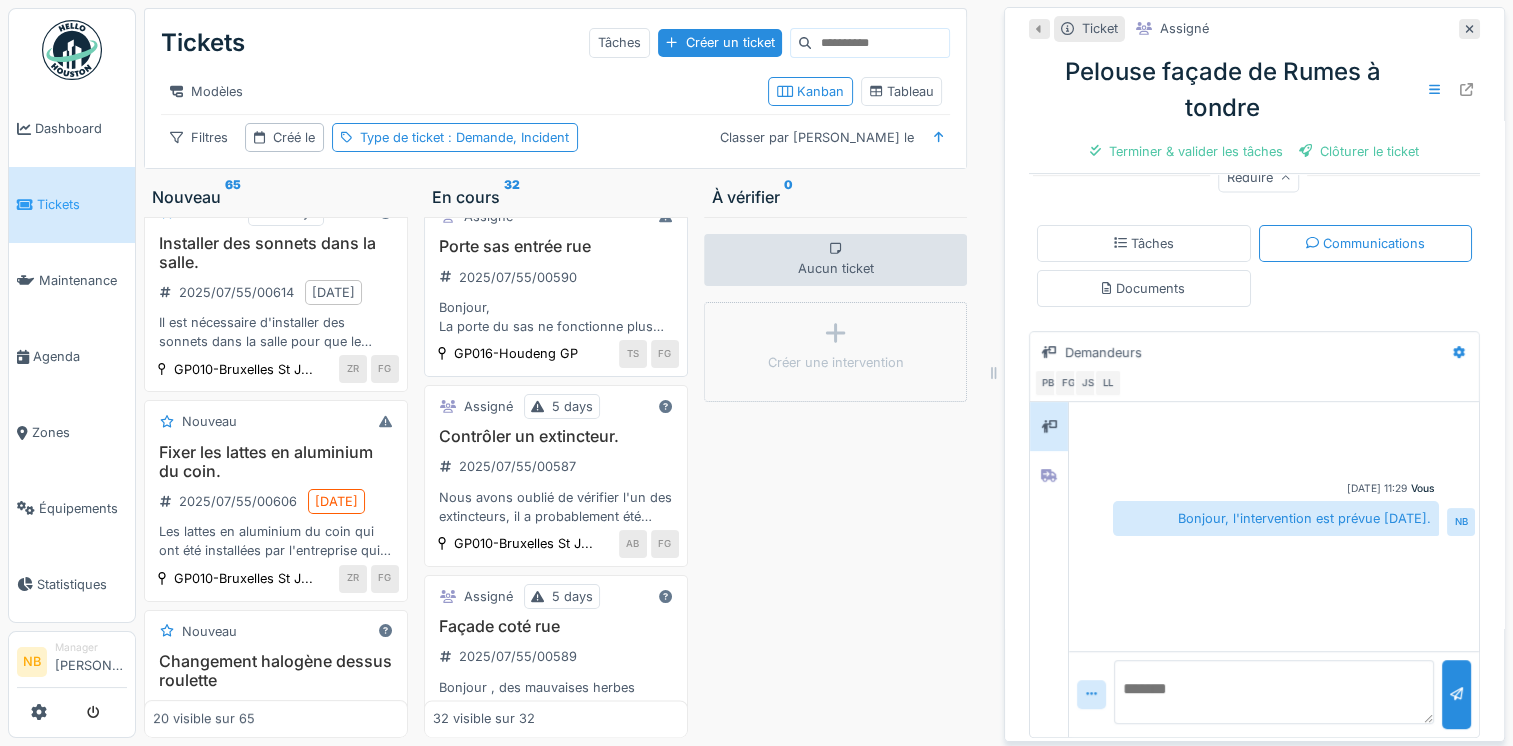click on "Porte sas entrée rue" at bounding box center (556, 246) 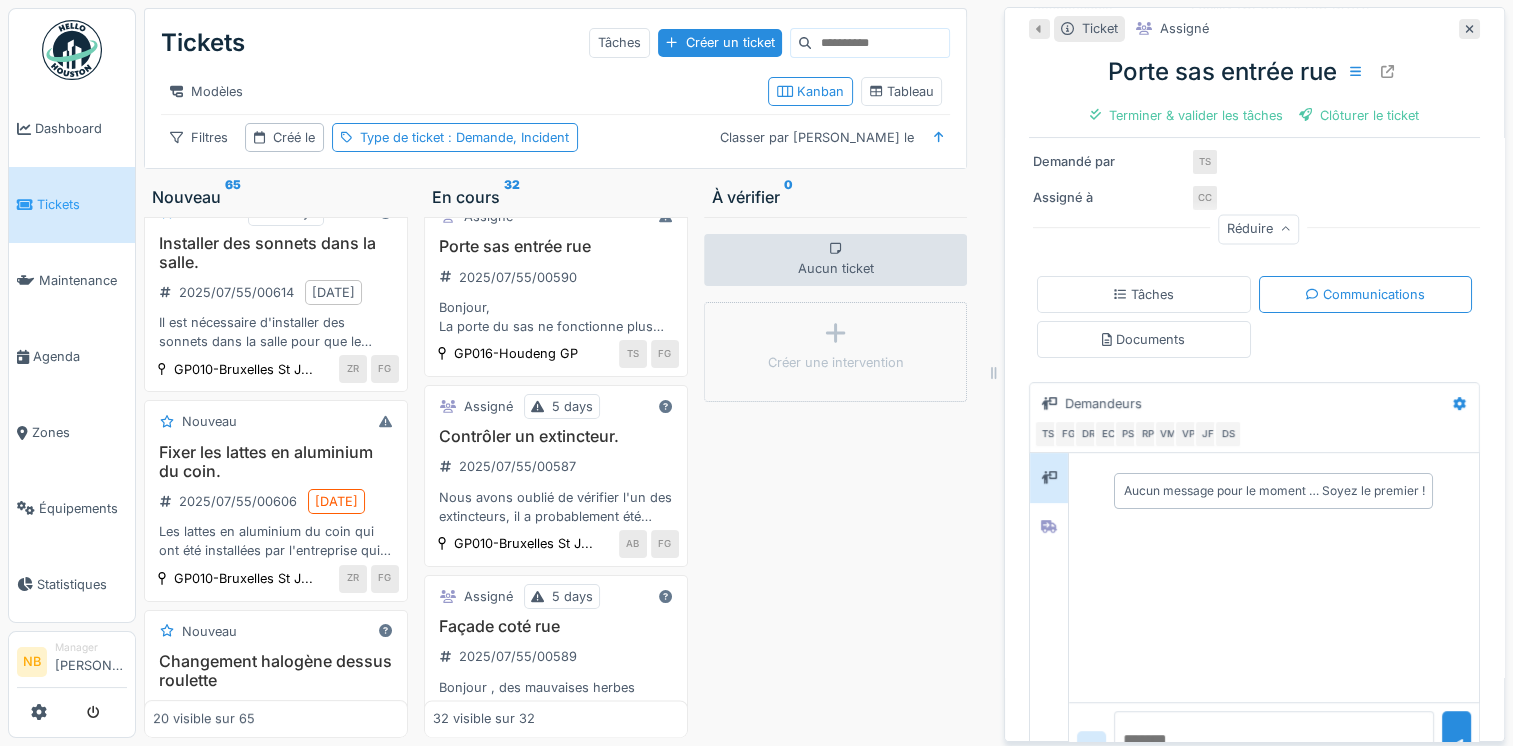 scroll, scrollTop: 398, scrollLeft: 0, axis: vertical 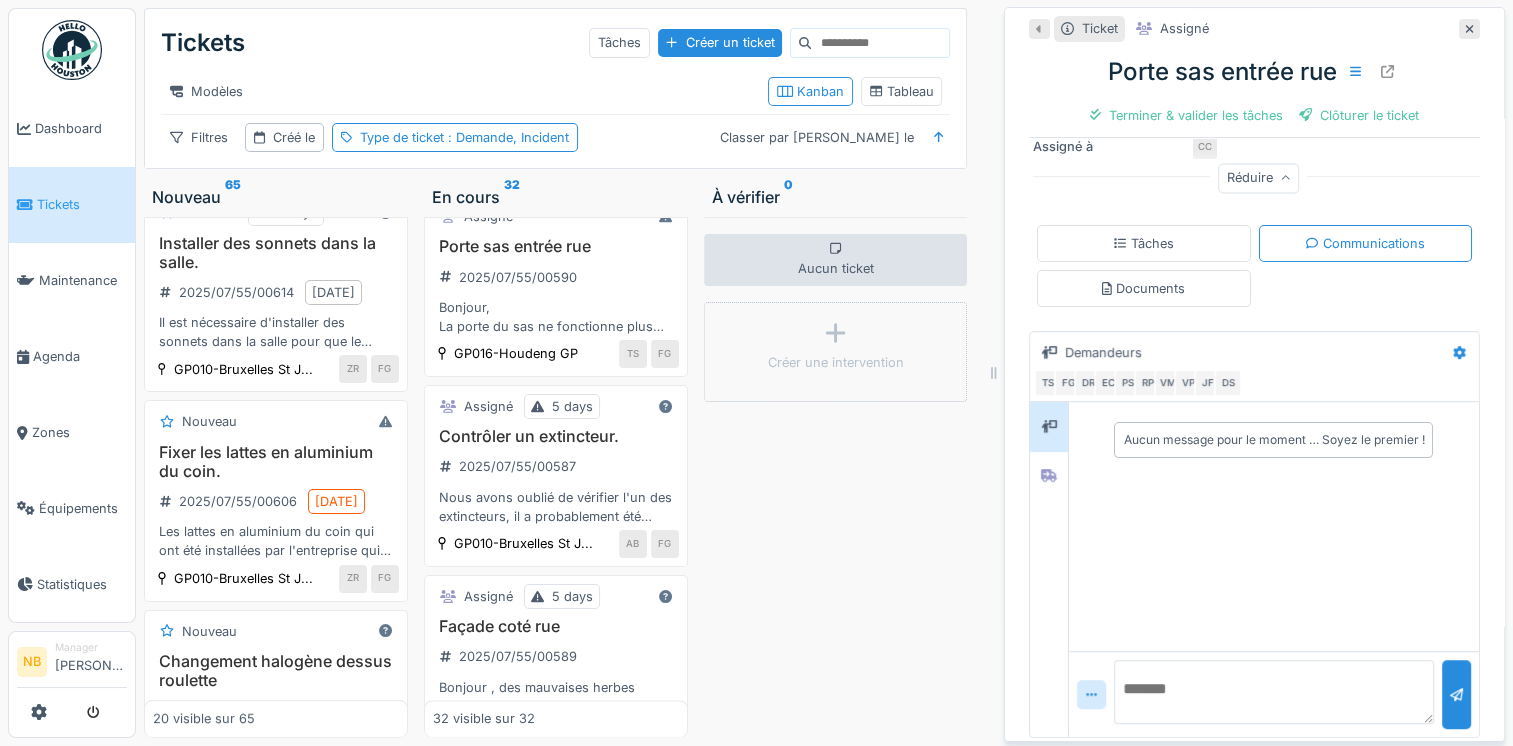 click at bounding box center [1274, 692] 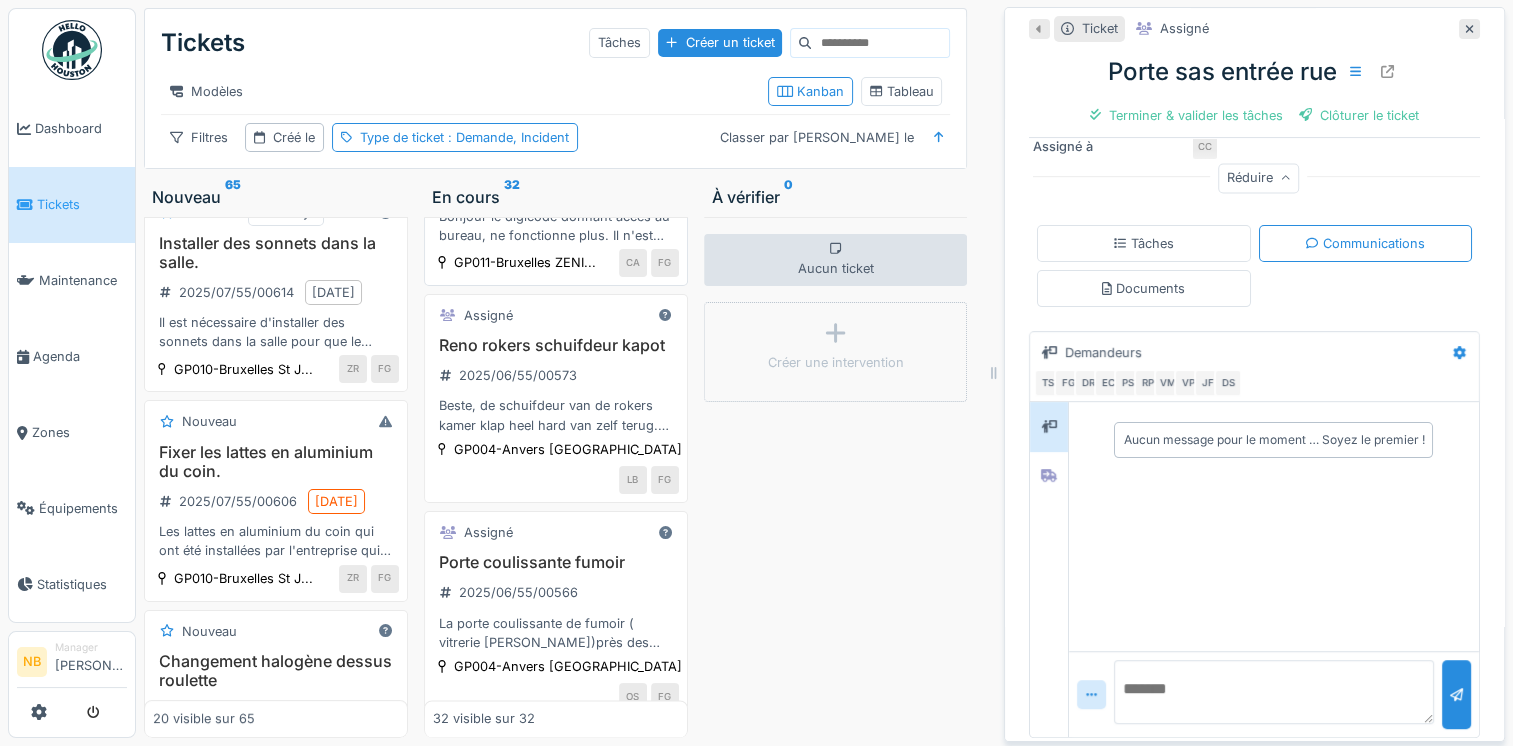 scroll, scrollTop: 3266, scrollLeft: 0, axis: vertical 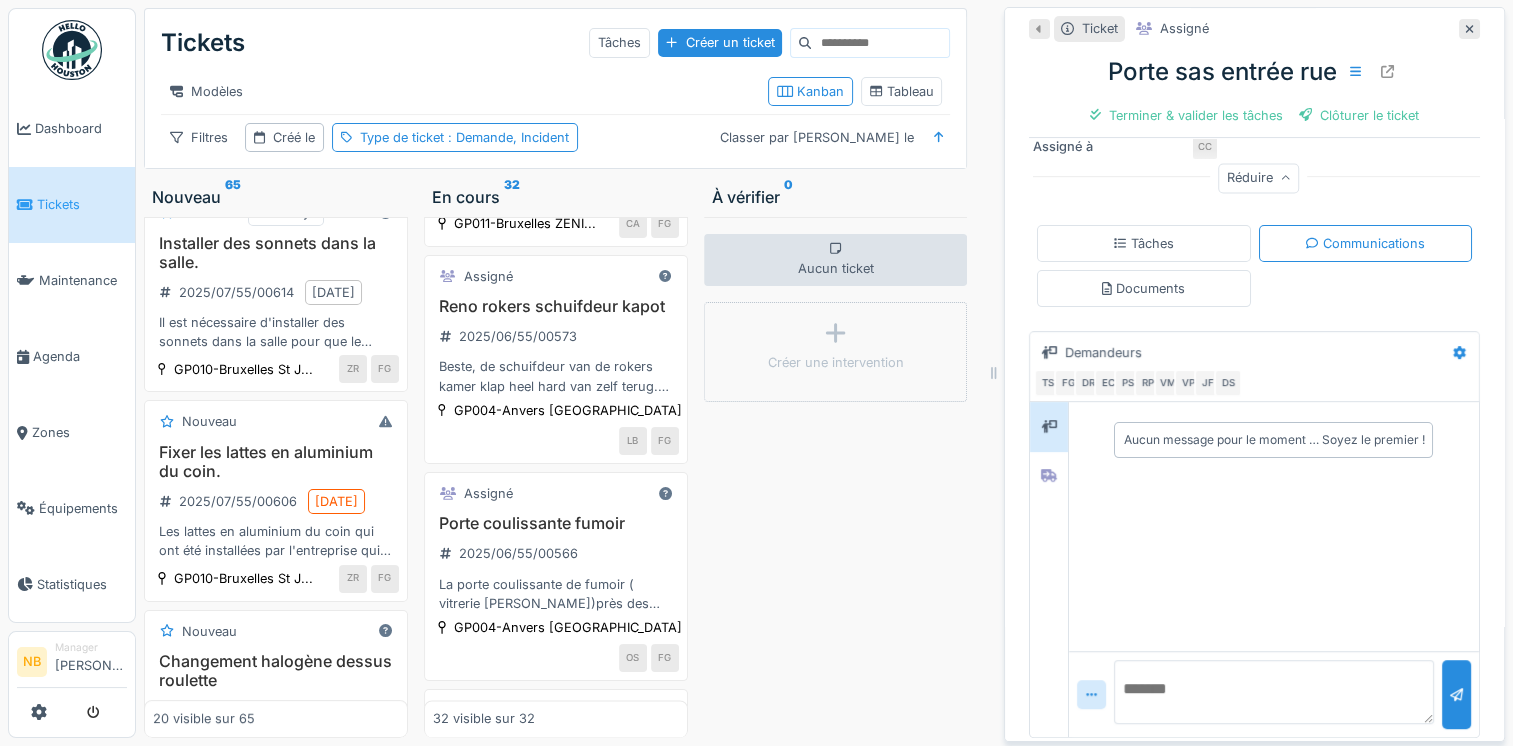 click at bounding box center (1274, 692) 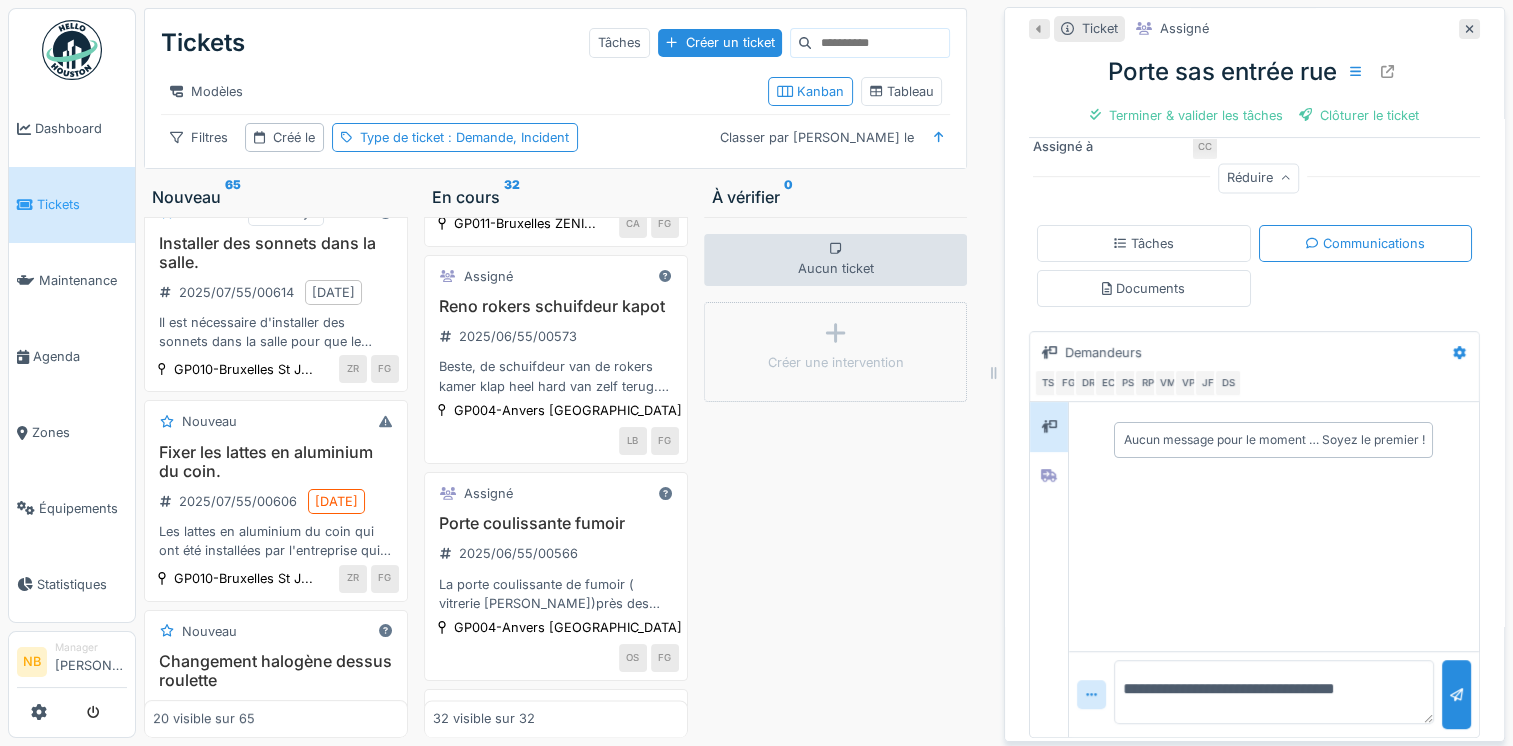 type on "**********" 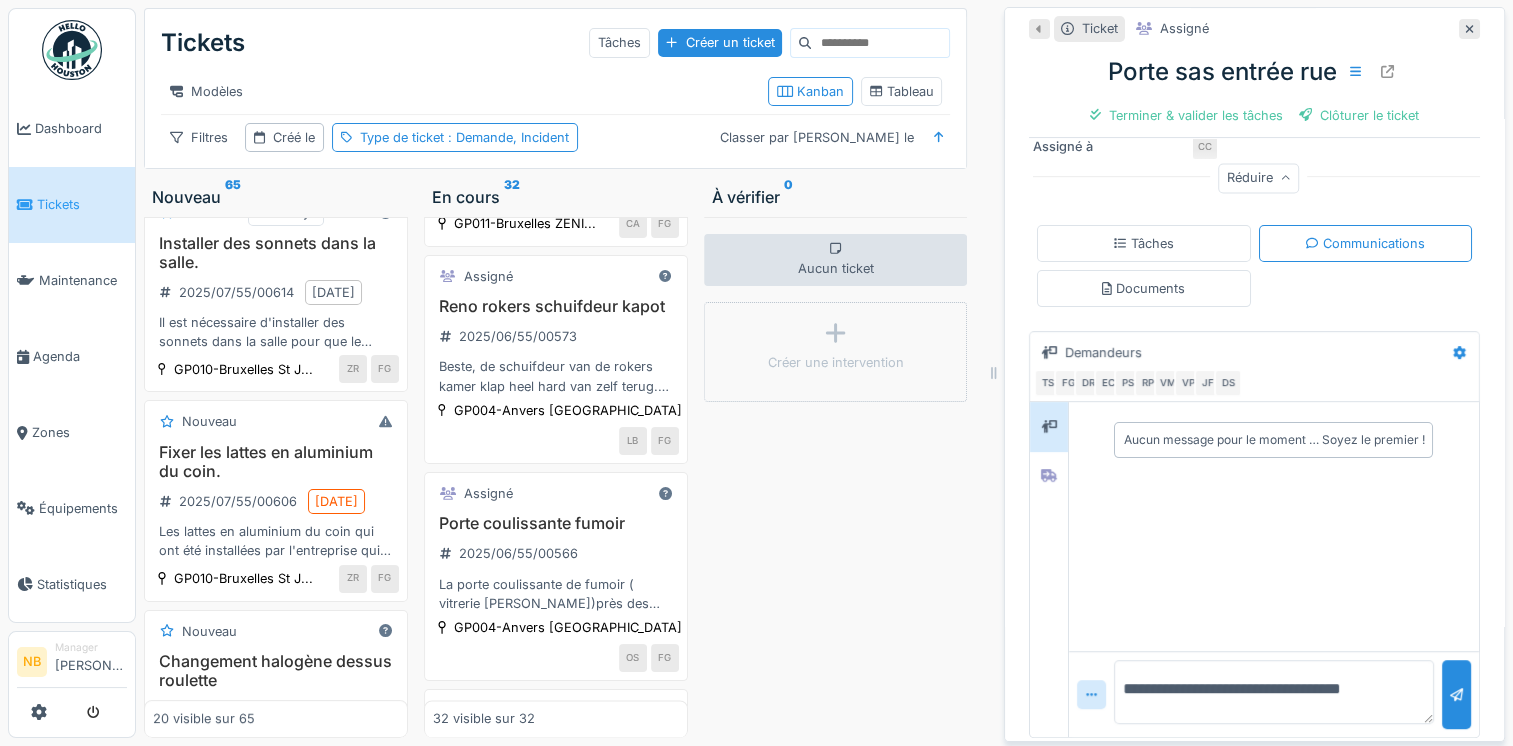 type 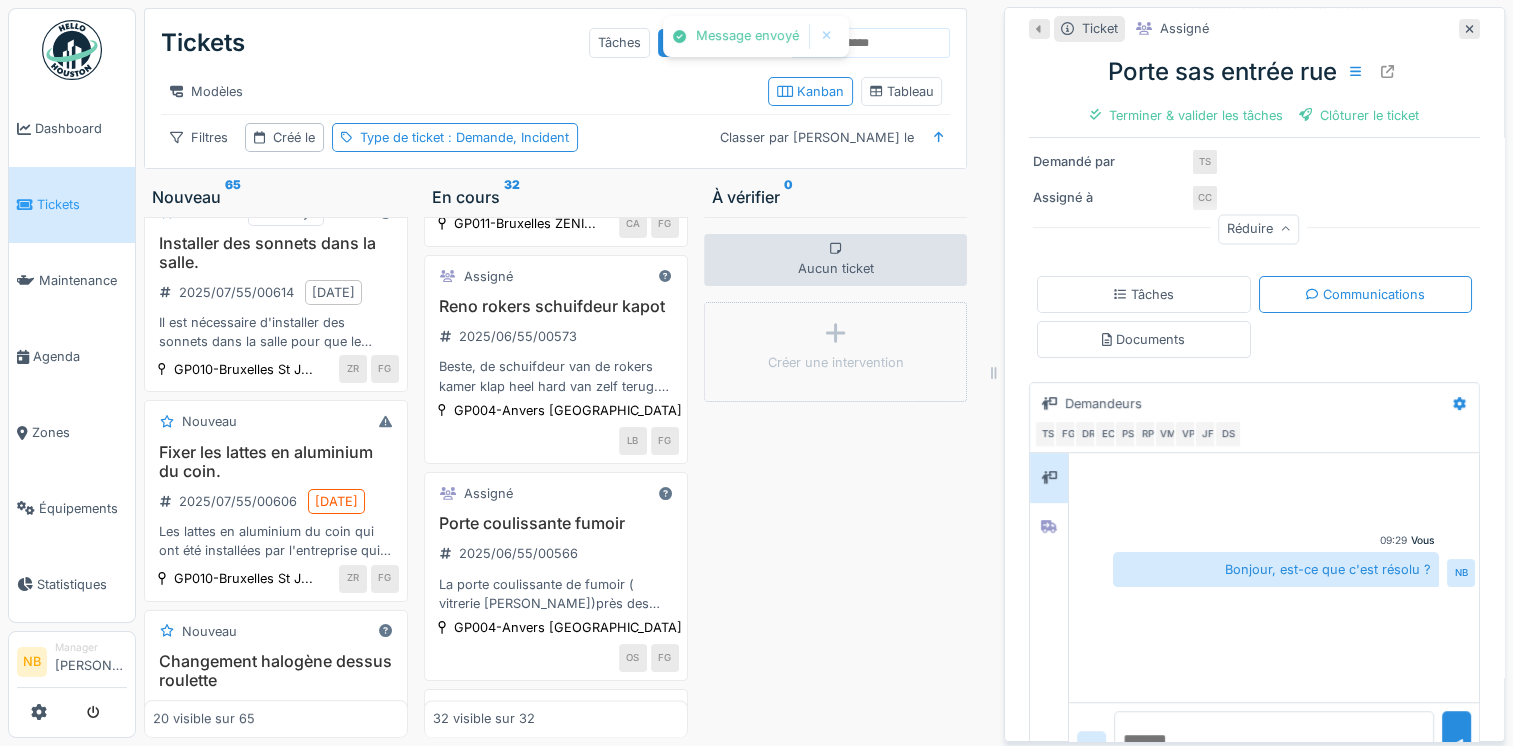 scroll, scrollTop: 398, scrollLeft: 0, axis: vertical 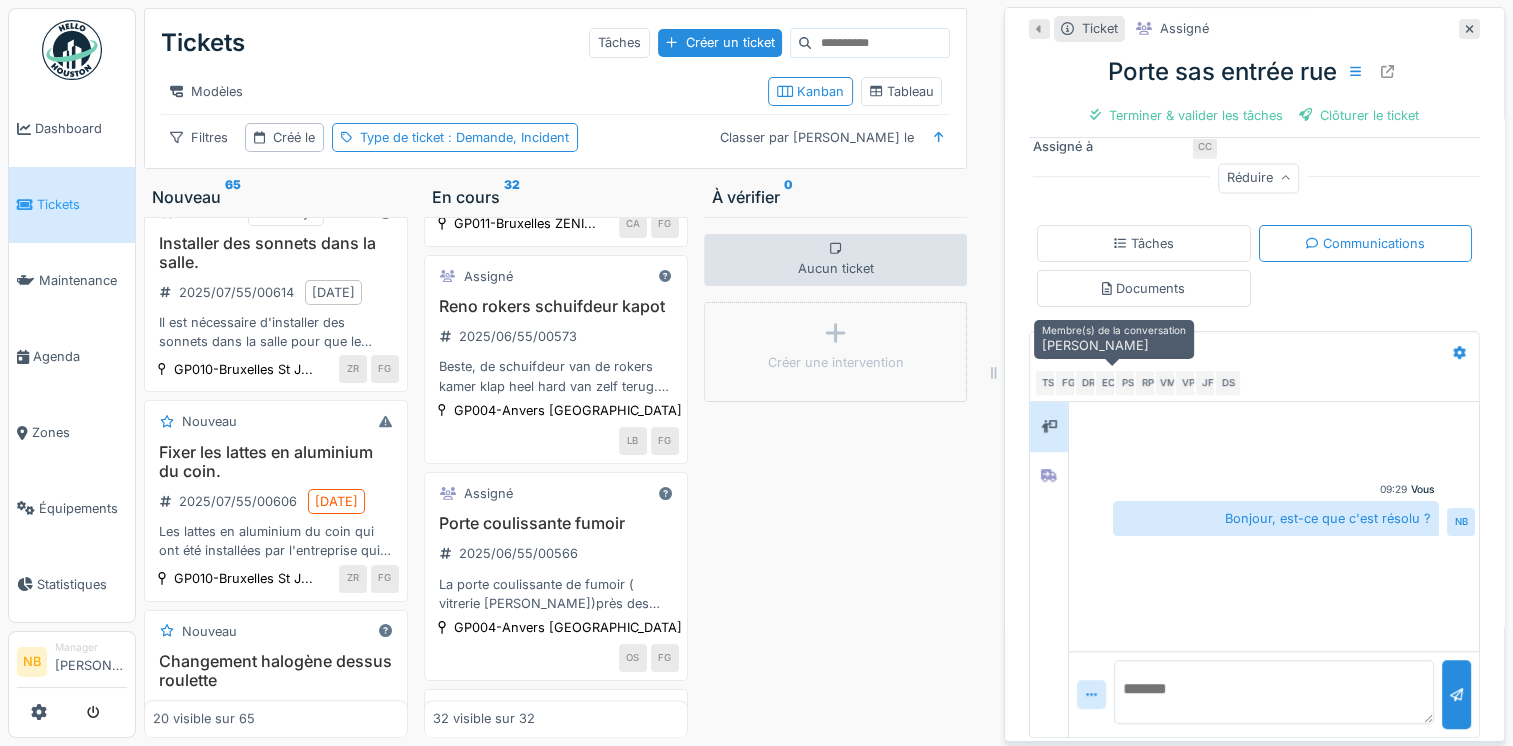 click on "PS" at bounding box center [1128, 383] 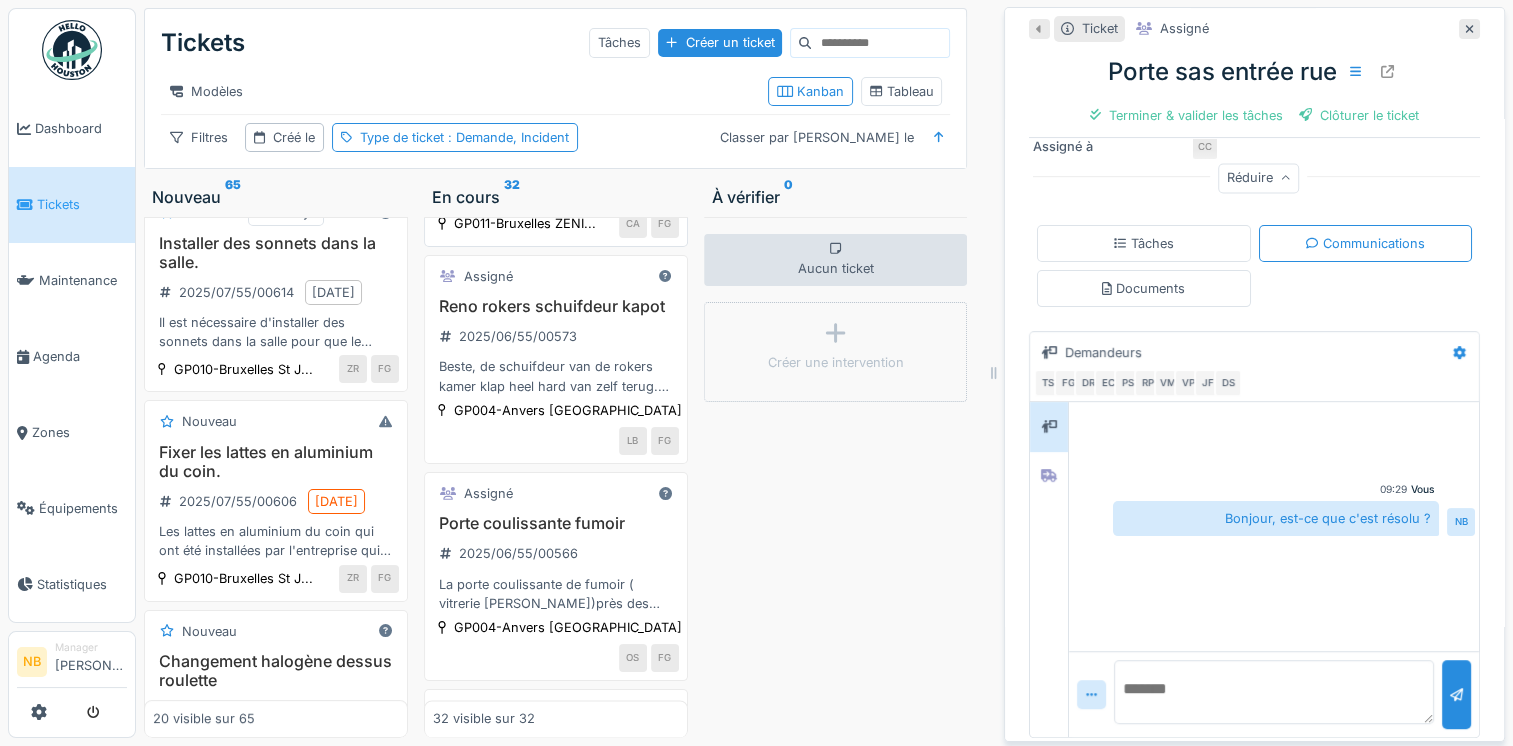 scroll, scrollTop: 3500, scrollLeft: 0, axis: vertical 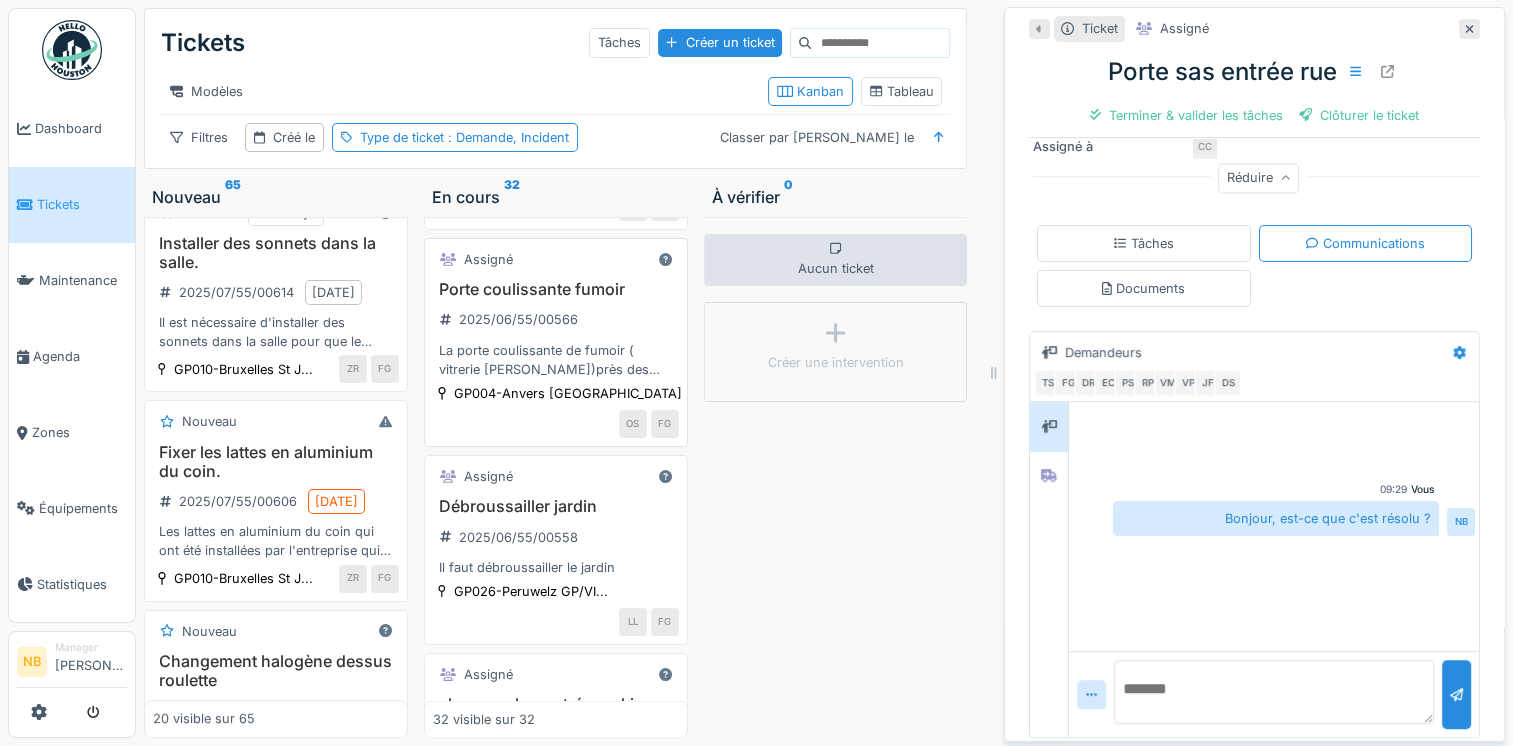 click on "Porte coulissante fumoir  2025/06/55/00566 La porte coulissante de fumoir ( vitrerie Vincent)près des toilettes pour personnes handicapées est à nouveau défectueuse. Lors de la fermeture, elle devrait normalement ralentir automatiquement pour éviter de claquer et d’endommager le verre" at bounding box center [556, 329] 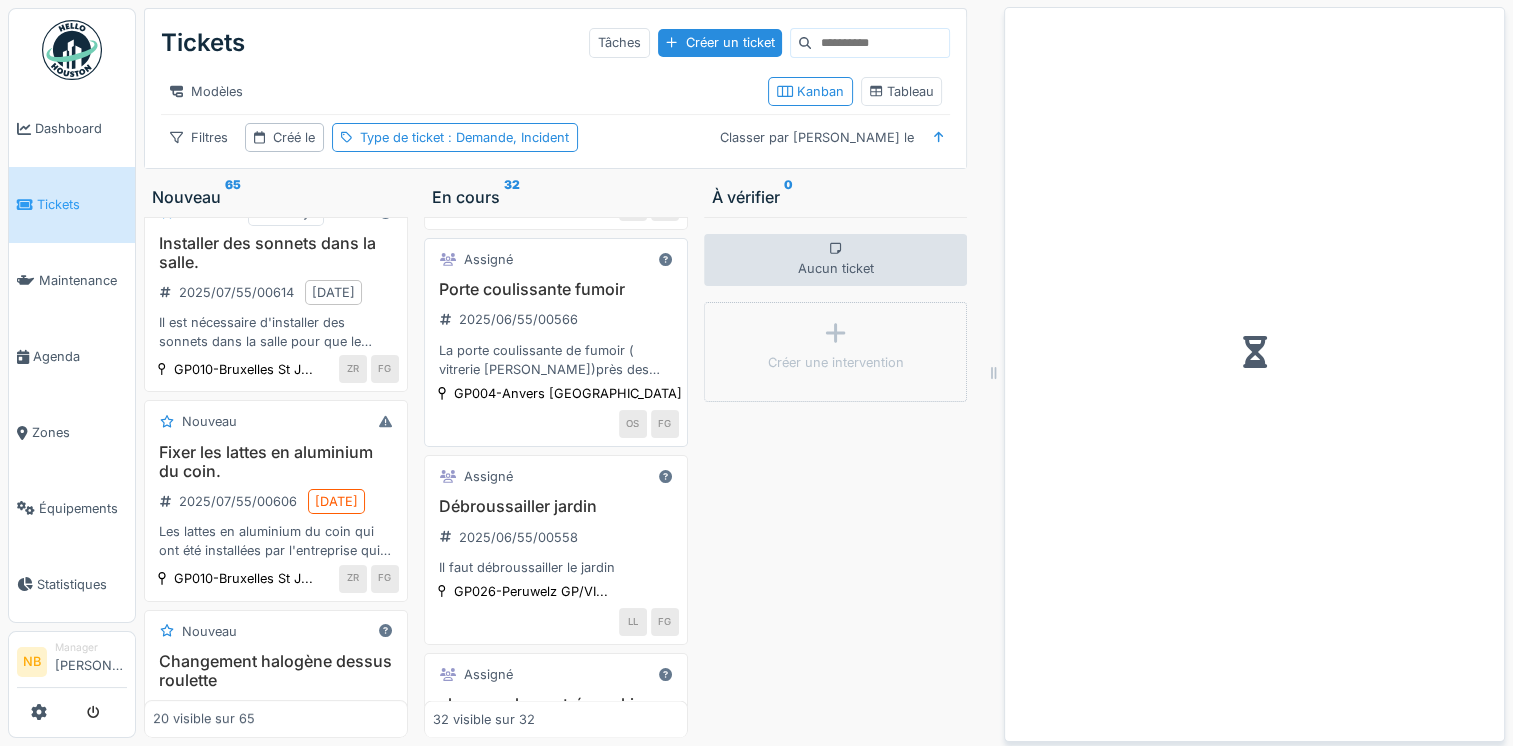 scroll, scrollTop: 3733, scrollLeft: 0, axis: vertical 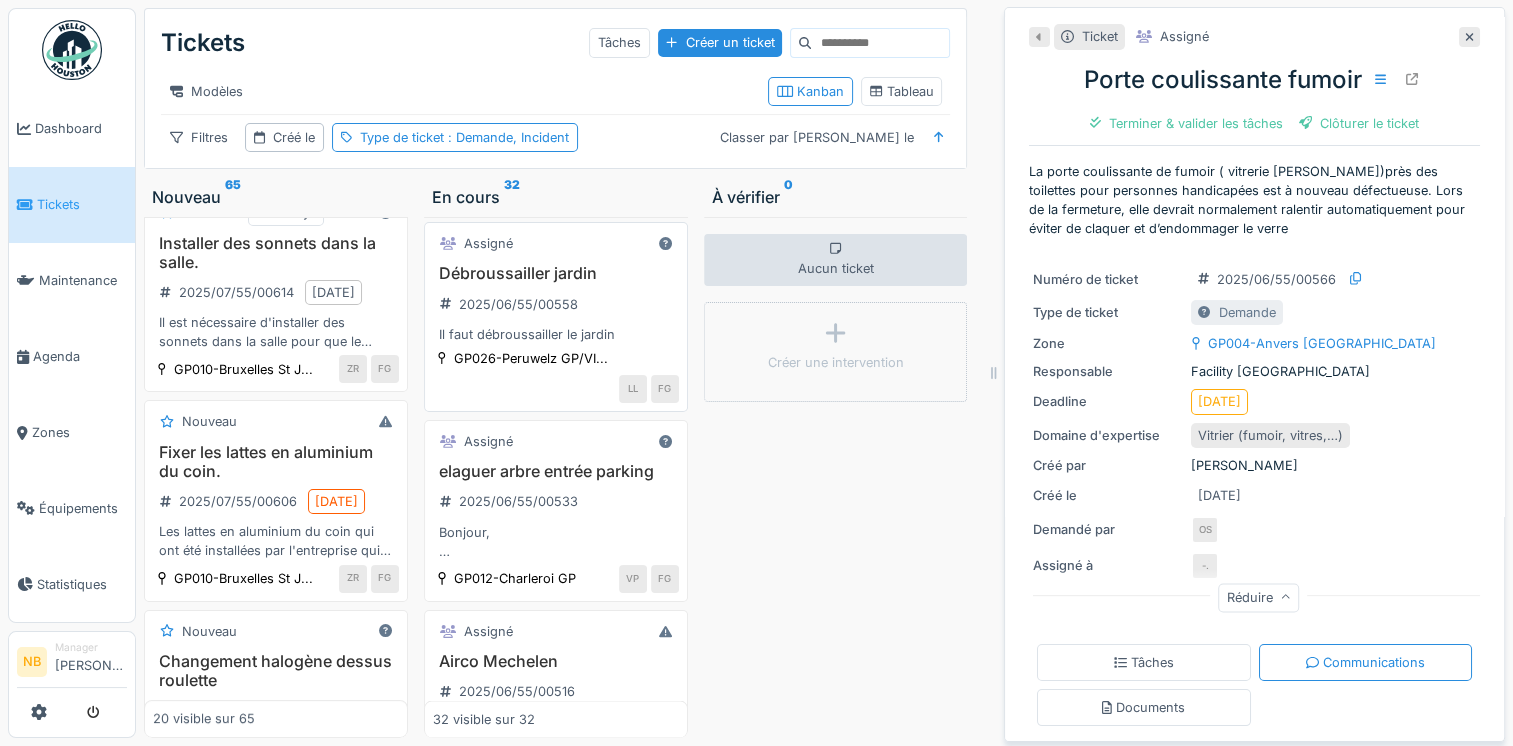 click on "Assigné Débroussailler jardin 2025/06/55/00558 Il faut débroussailler le jardin  GP026-Peruwelz GP/VI... LL FG" at bounding box center (556, 317) 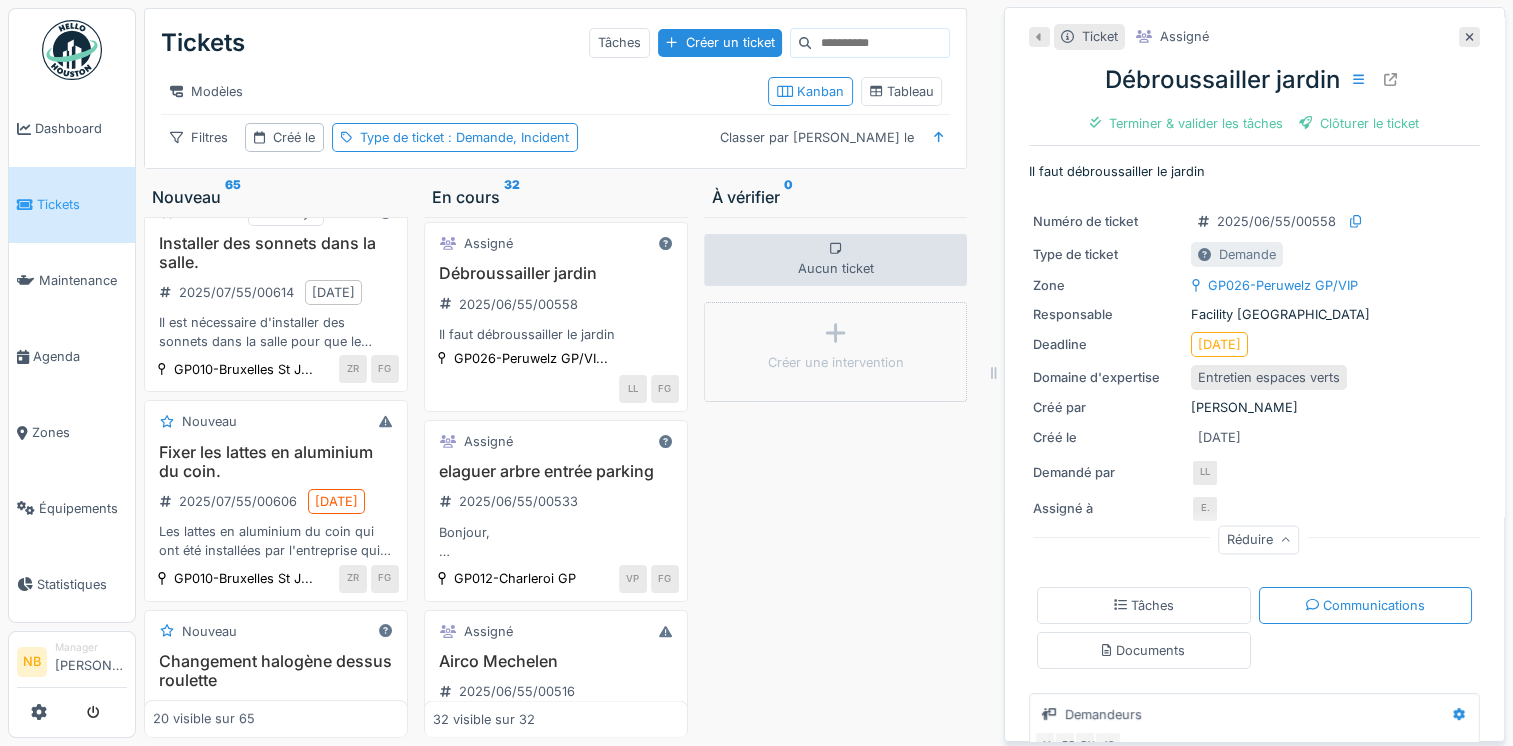scroll, scrollTop: 148, scrollLeft: 0, axis: vertical 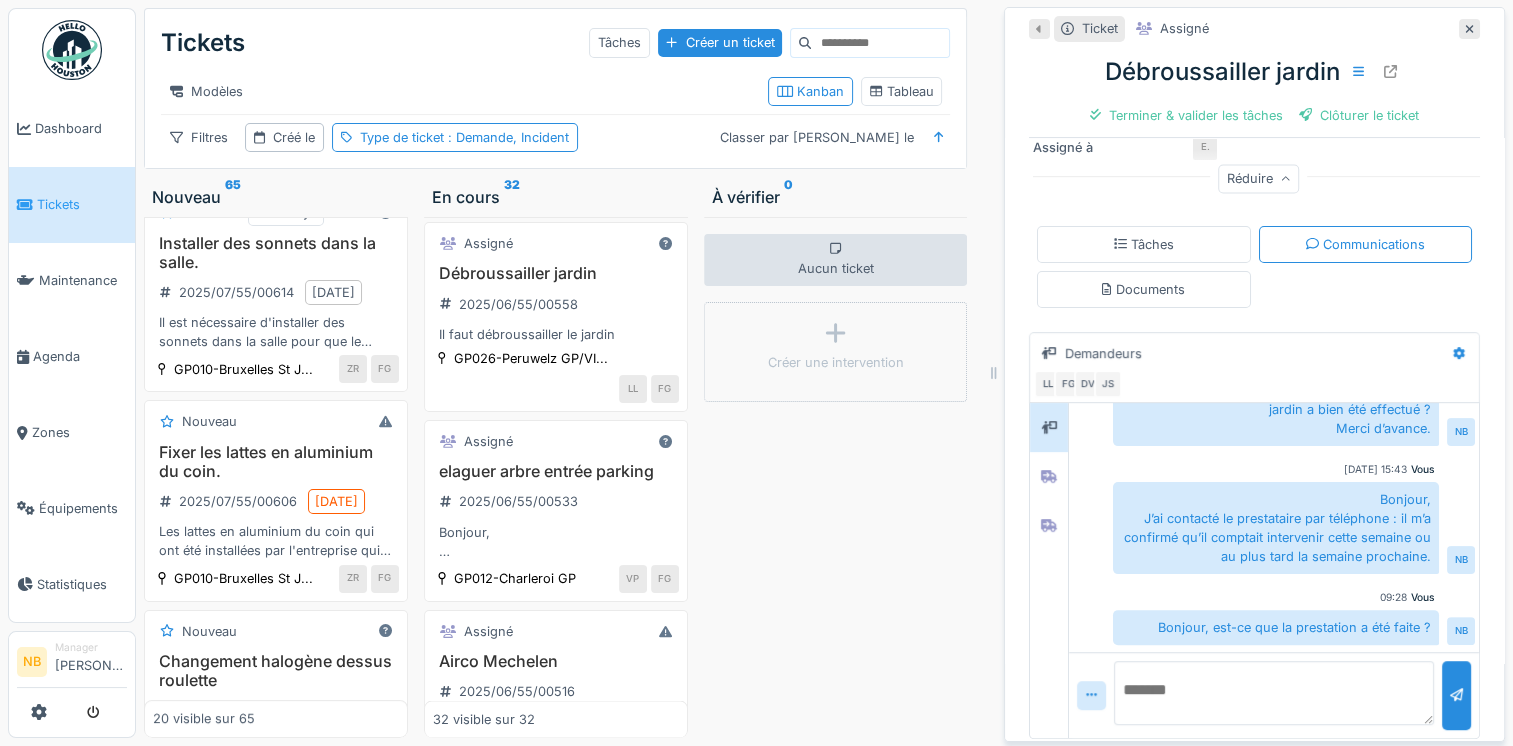 click at bounding box center (1274, 693) 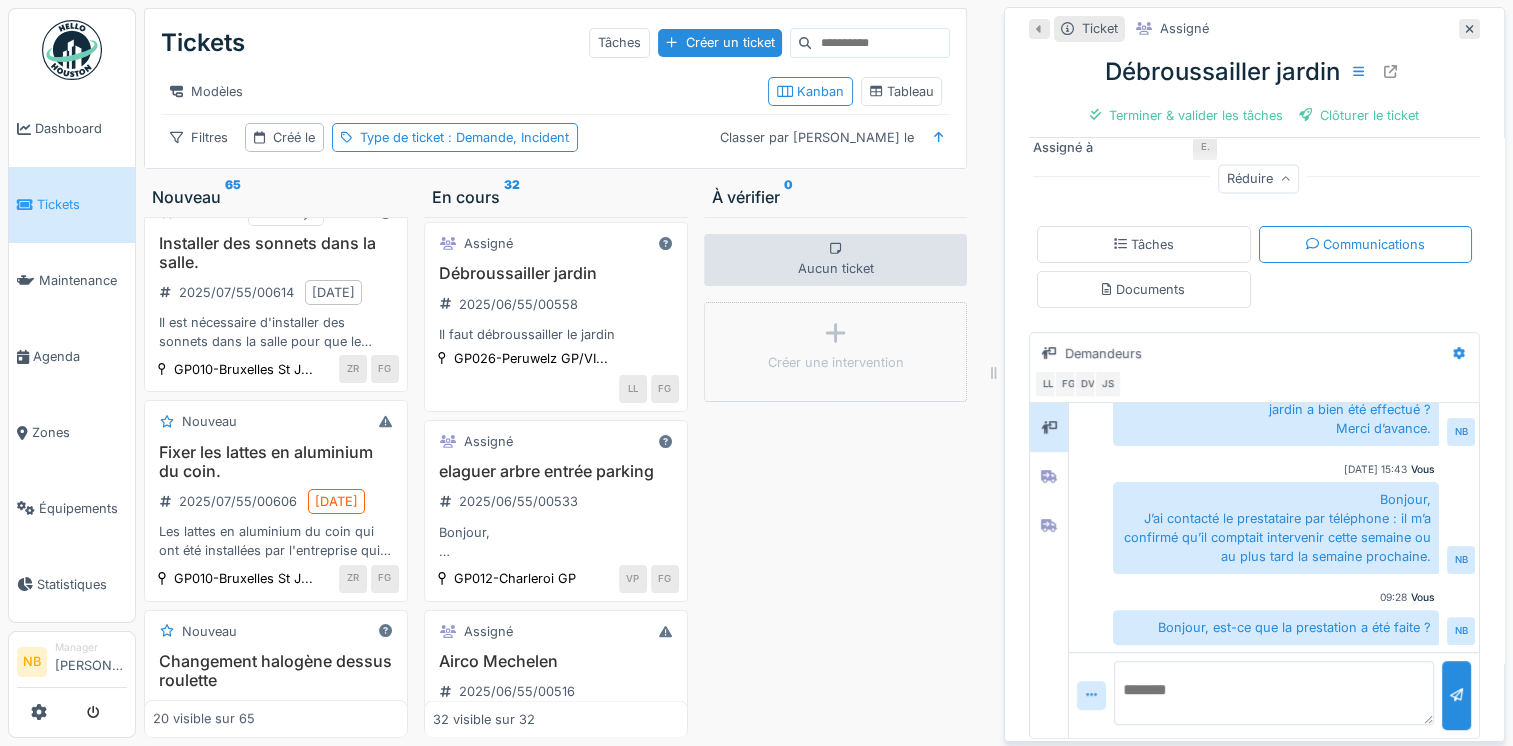 scroll, scrollTop: 0, scrollLeft: 0, axis: both 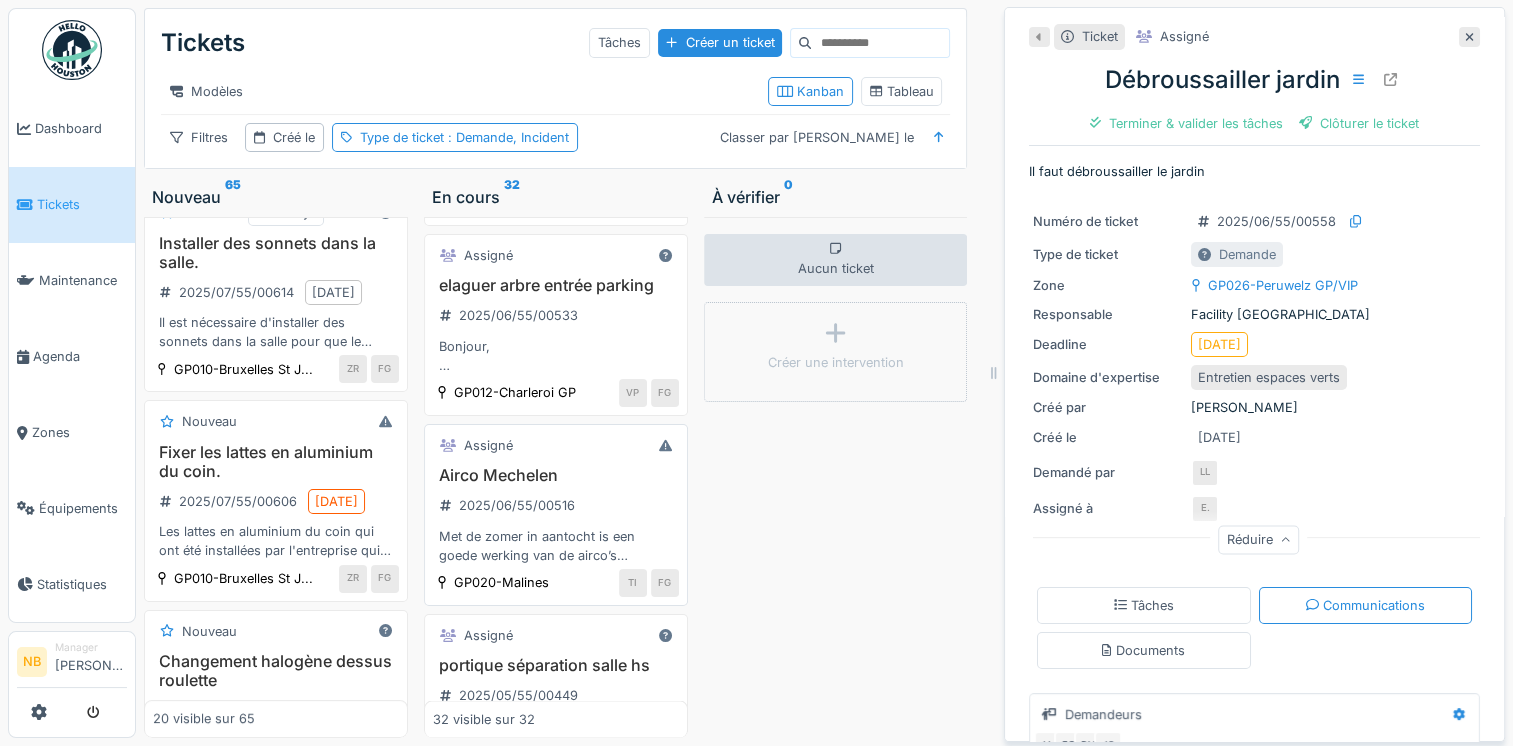 click on "elaguer arbre entrée parking" at bounding box center [556, 285] 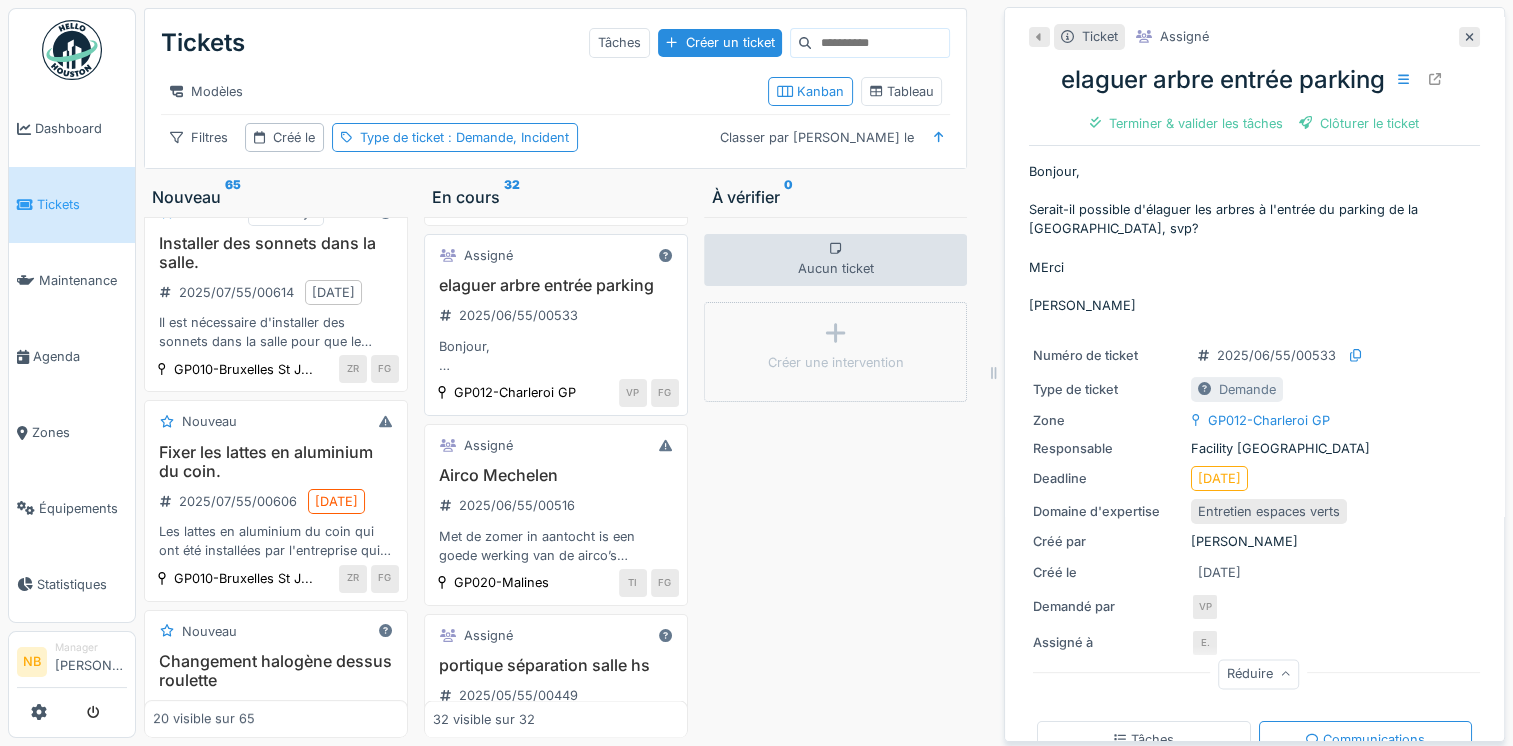 scroll, scrollTop: 1230, scrollLeft: 0, axis: vertical 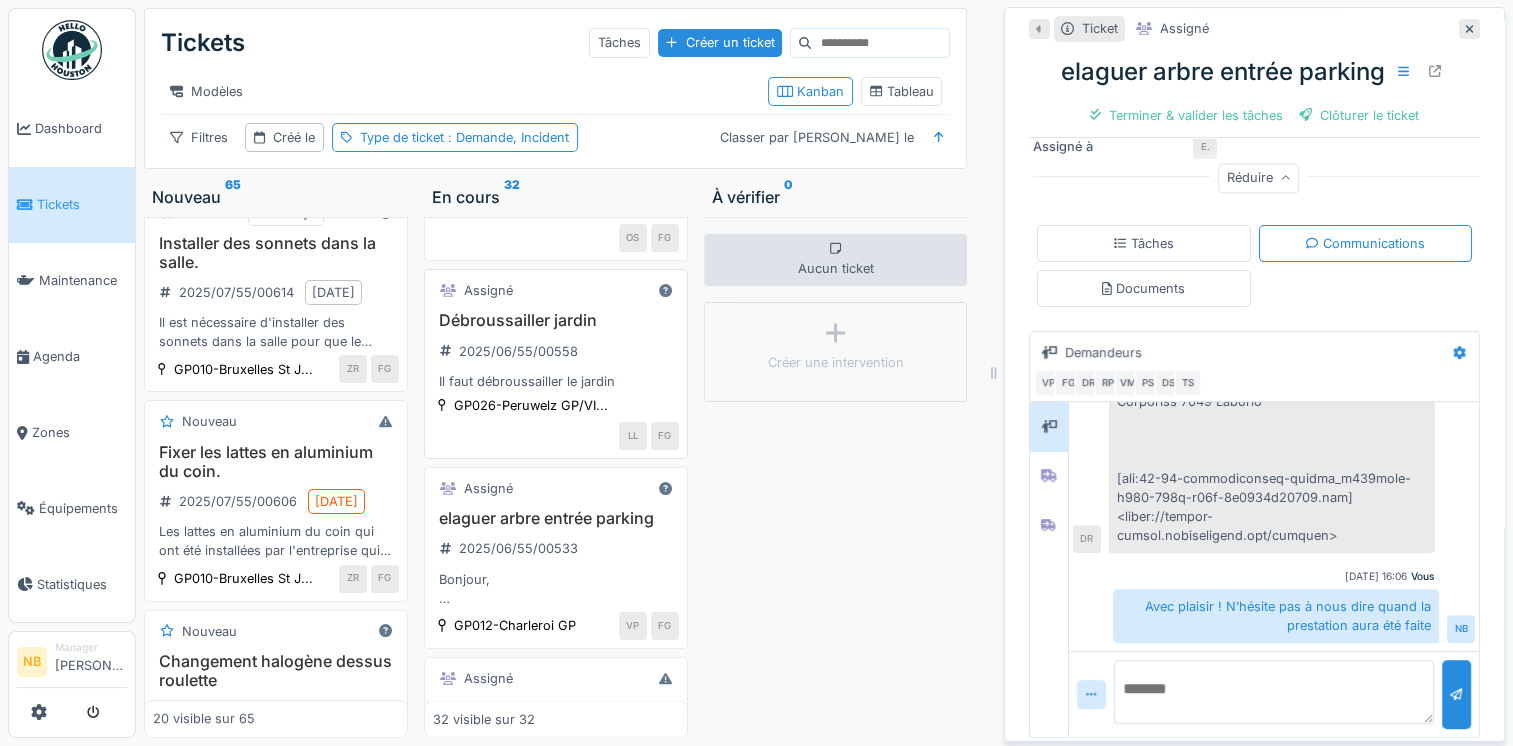 click on "Assigné Débroussailler jardin 2025/06/55/00558 Il faut débroussailler le jardin  GP026-Peruwelz GP/VI... LL FG" at bounding box center (556, 364) 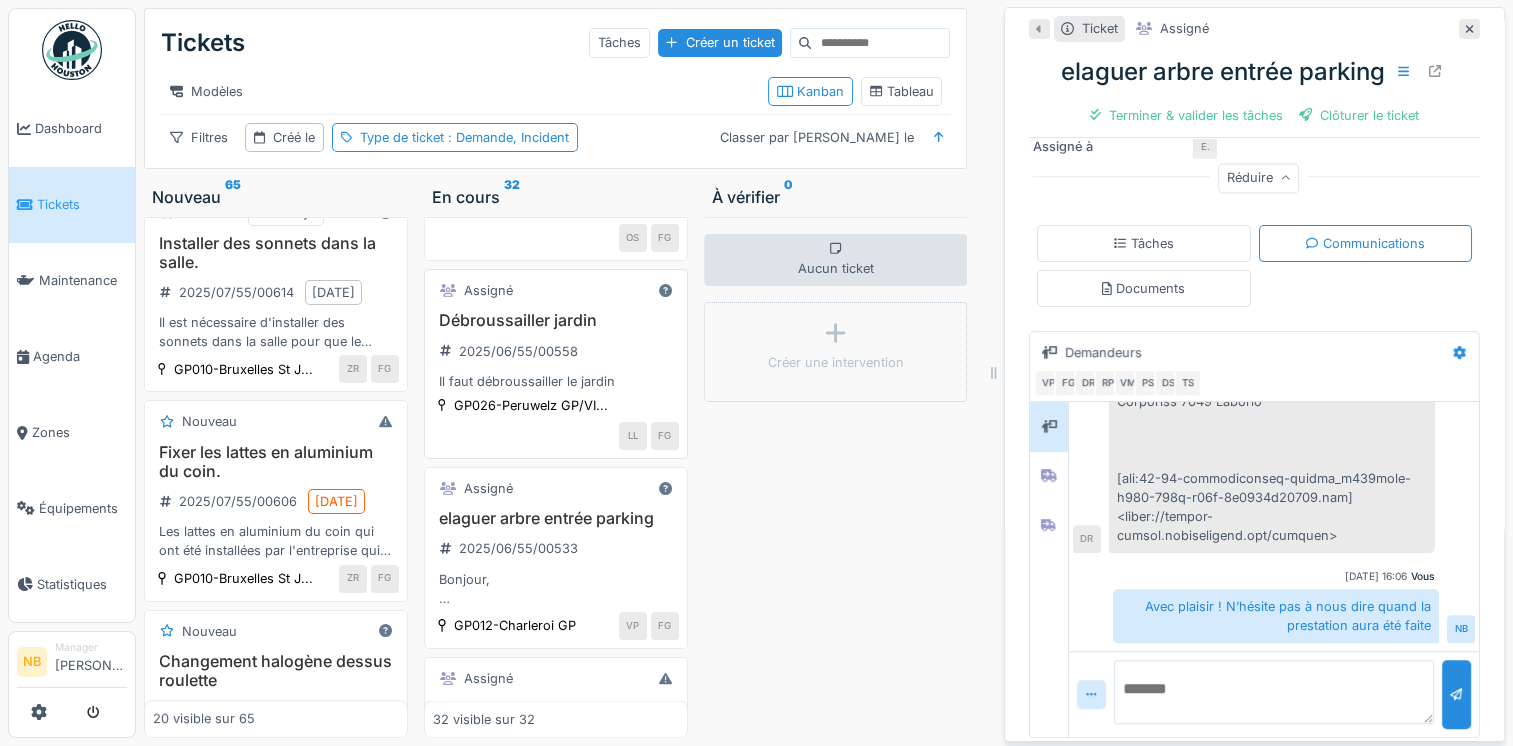 click on "Assigné" at bounding box center [556, 290] 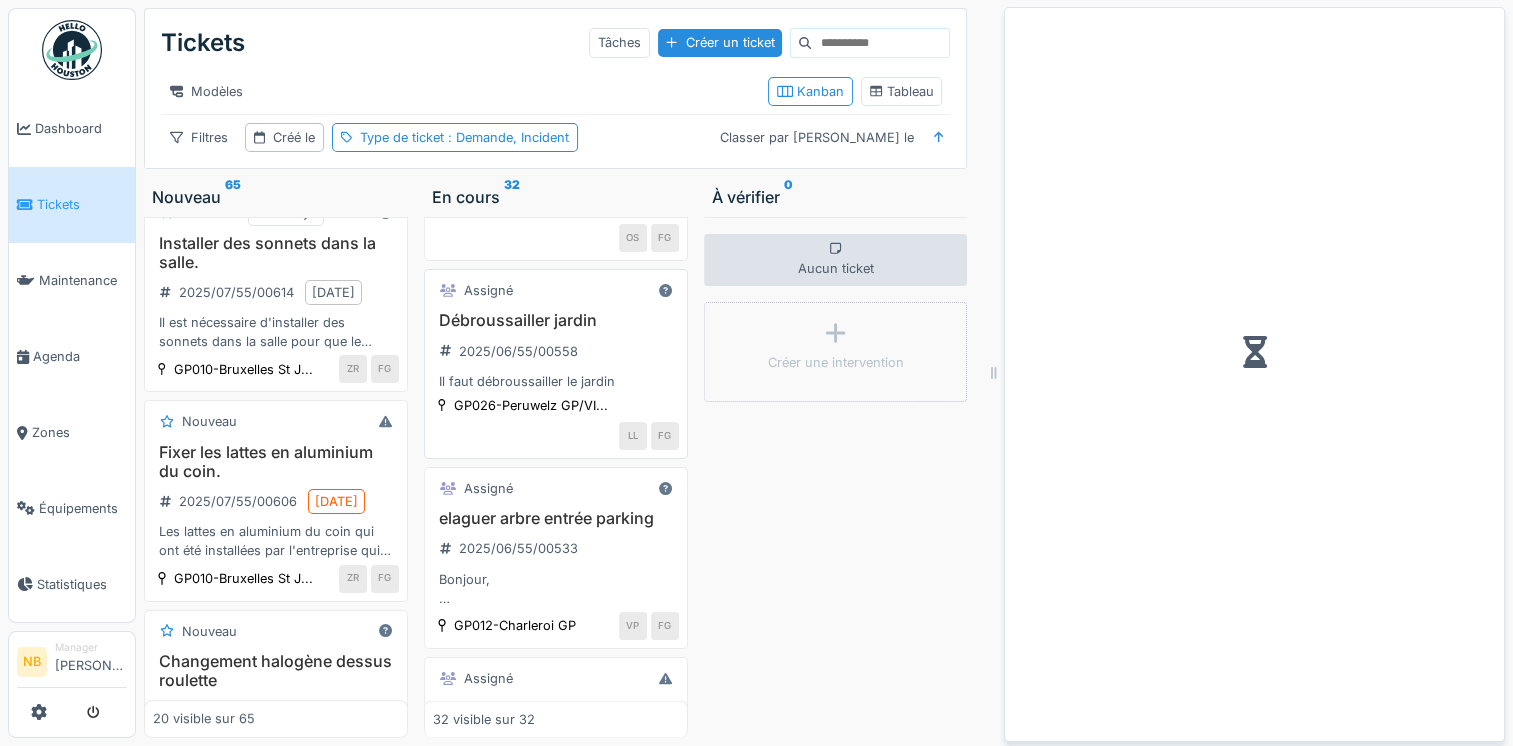 scroll, scrollTop: 0, scrollLeft: 0, axis: both 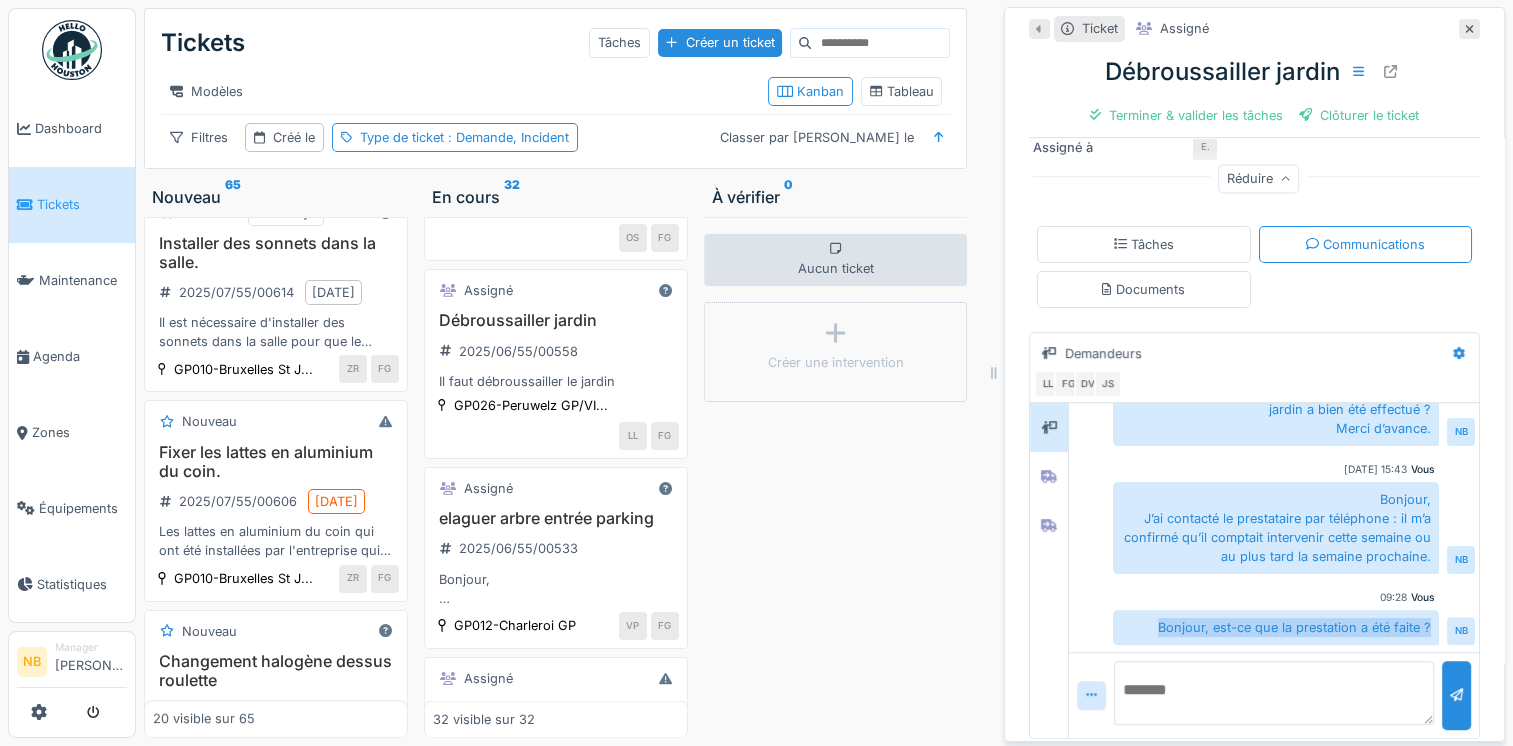 drag, startPoint x: 1128, startPoint y: 604, endPoint x: 1400, endPoint y: 608, distance: 272.02942 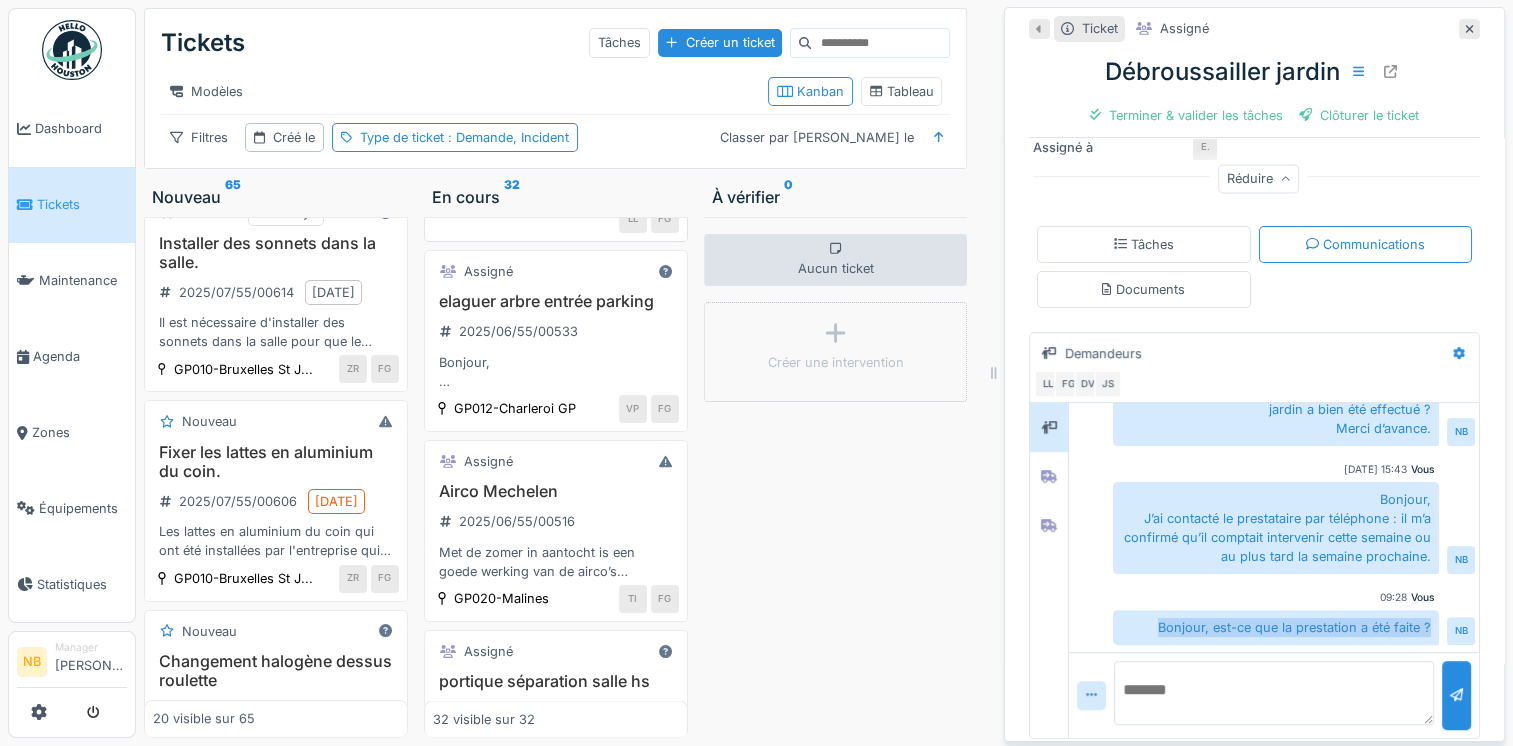 scroll, scrollTop: 3919, scrollLeft: 0, axis: vertical 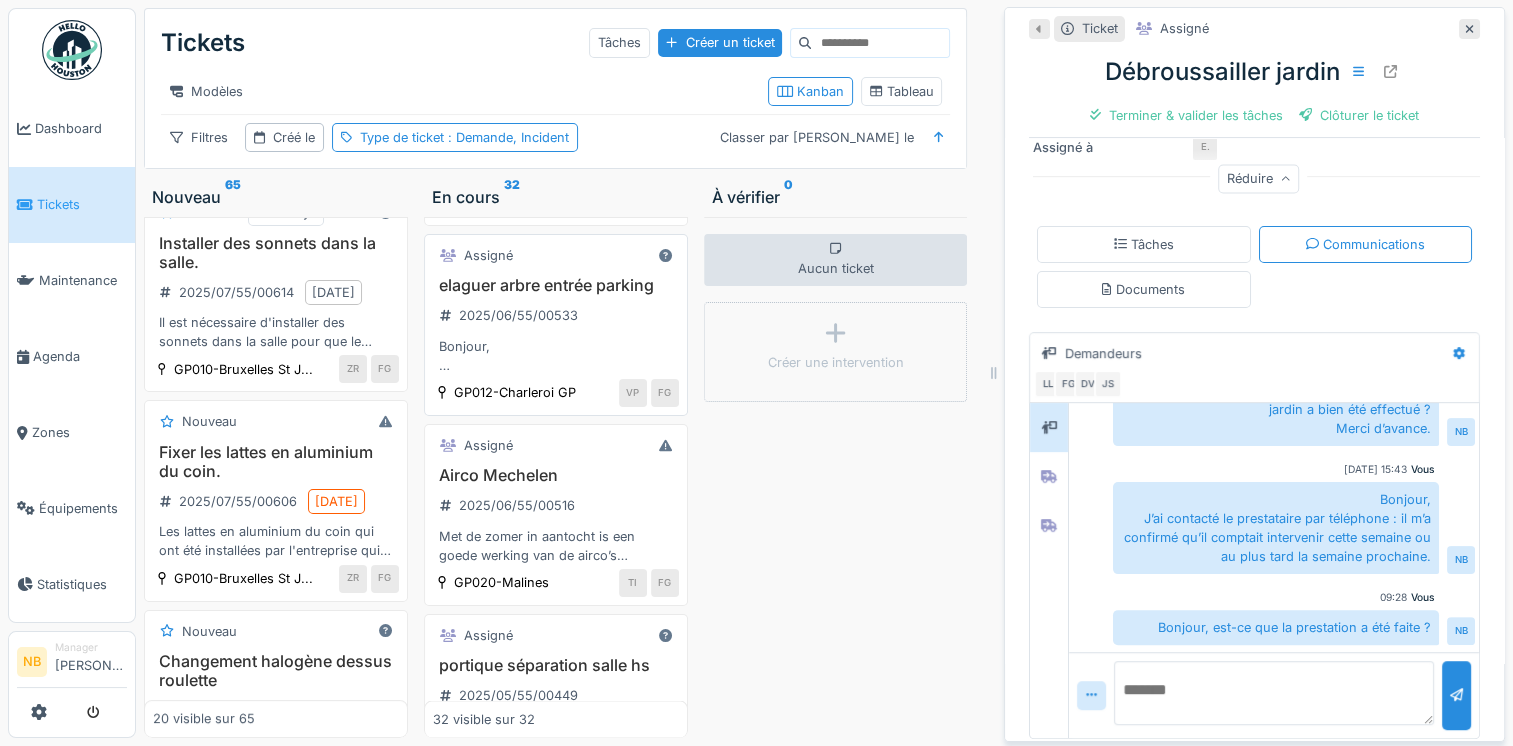 click on "elaguer arbre entrée parking" at bounding box center (556, 285) 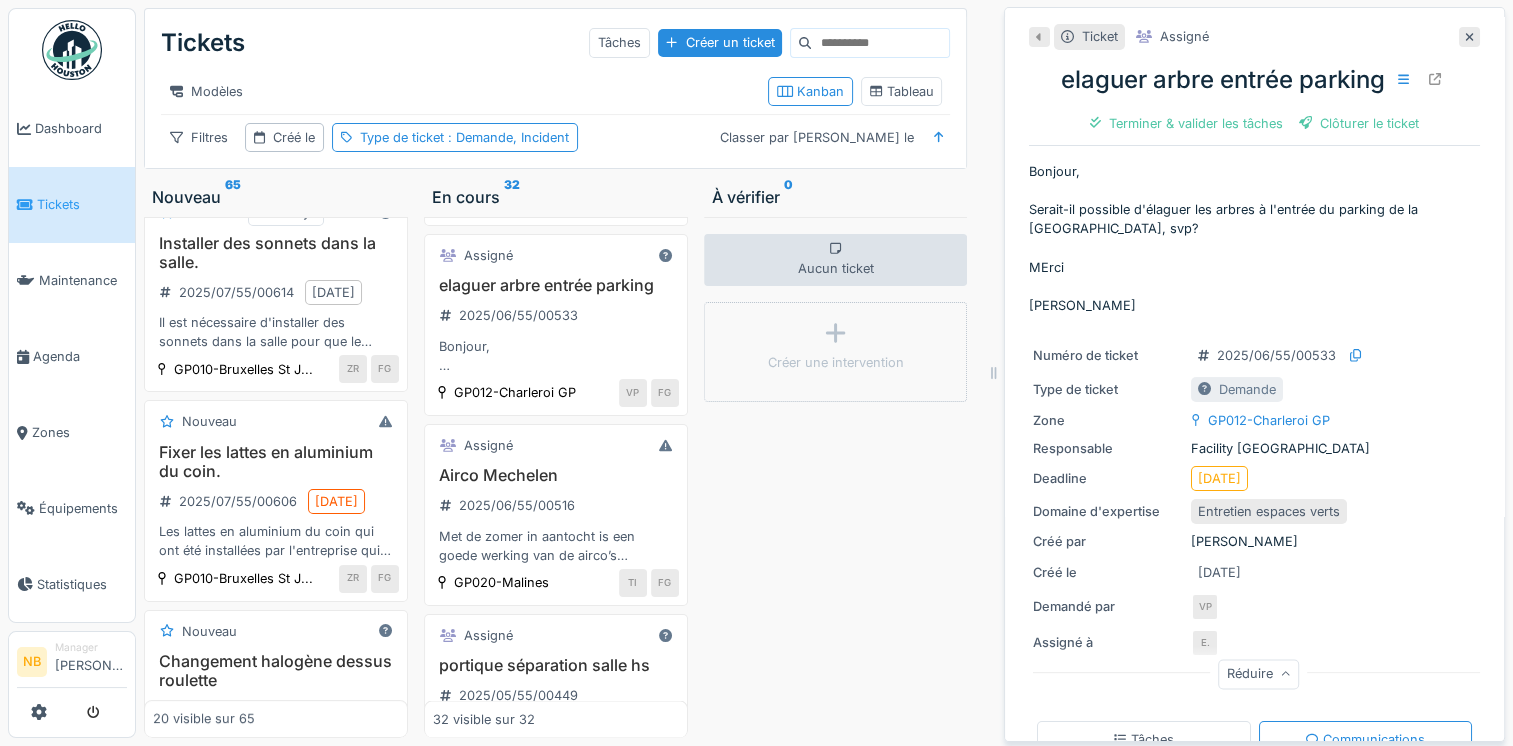 scroll, scrollTop: 1230, scrollLeft: 0, axis: vertical 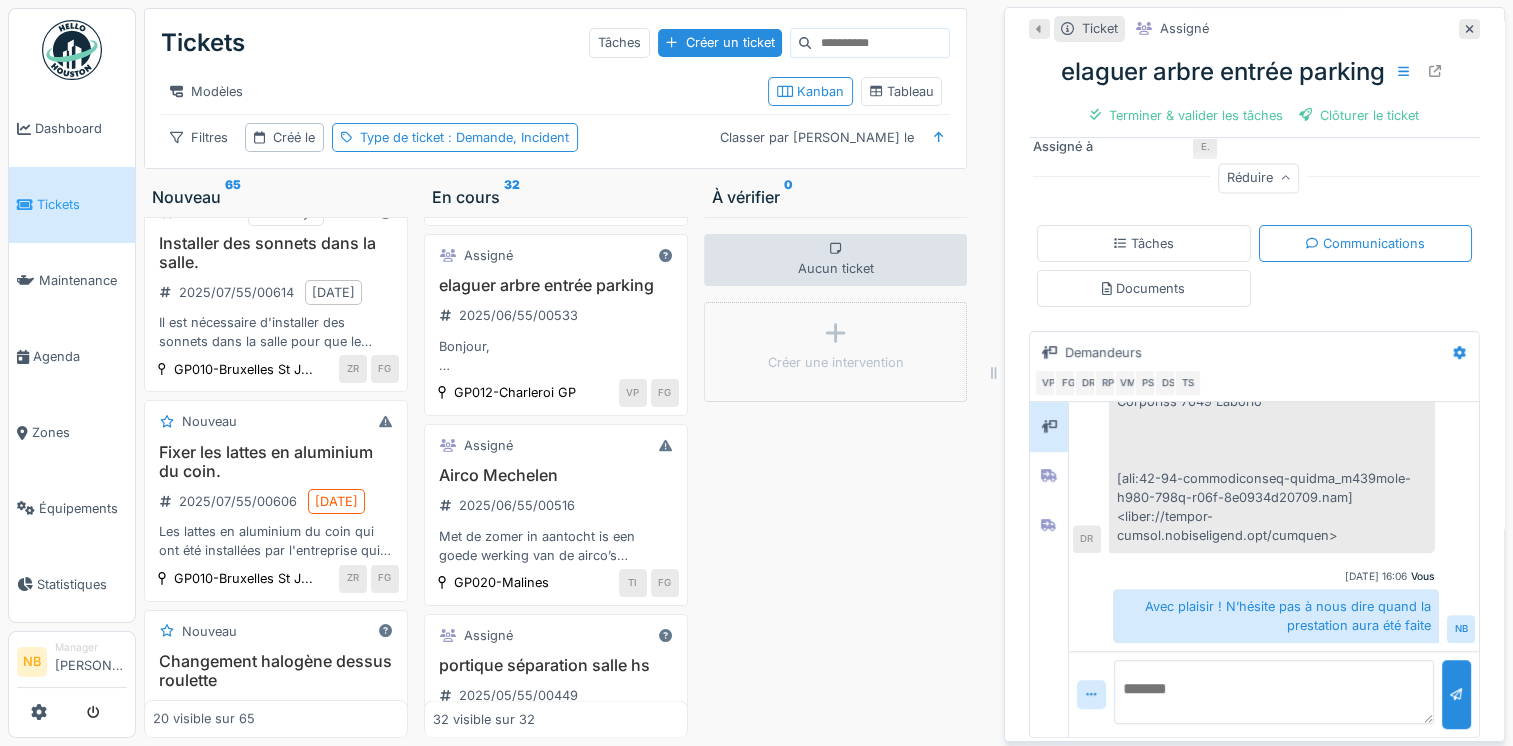 click at bounding box center (1274, 692) 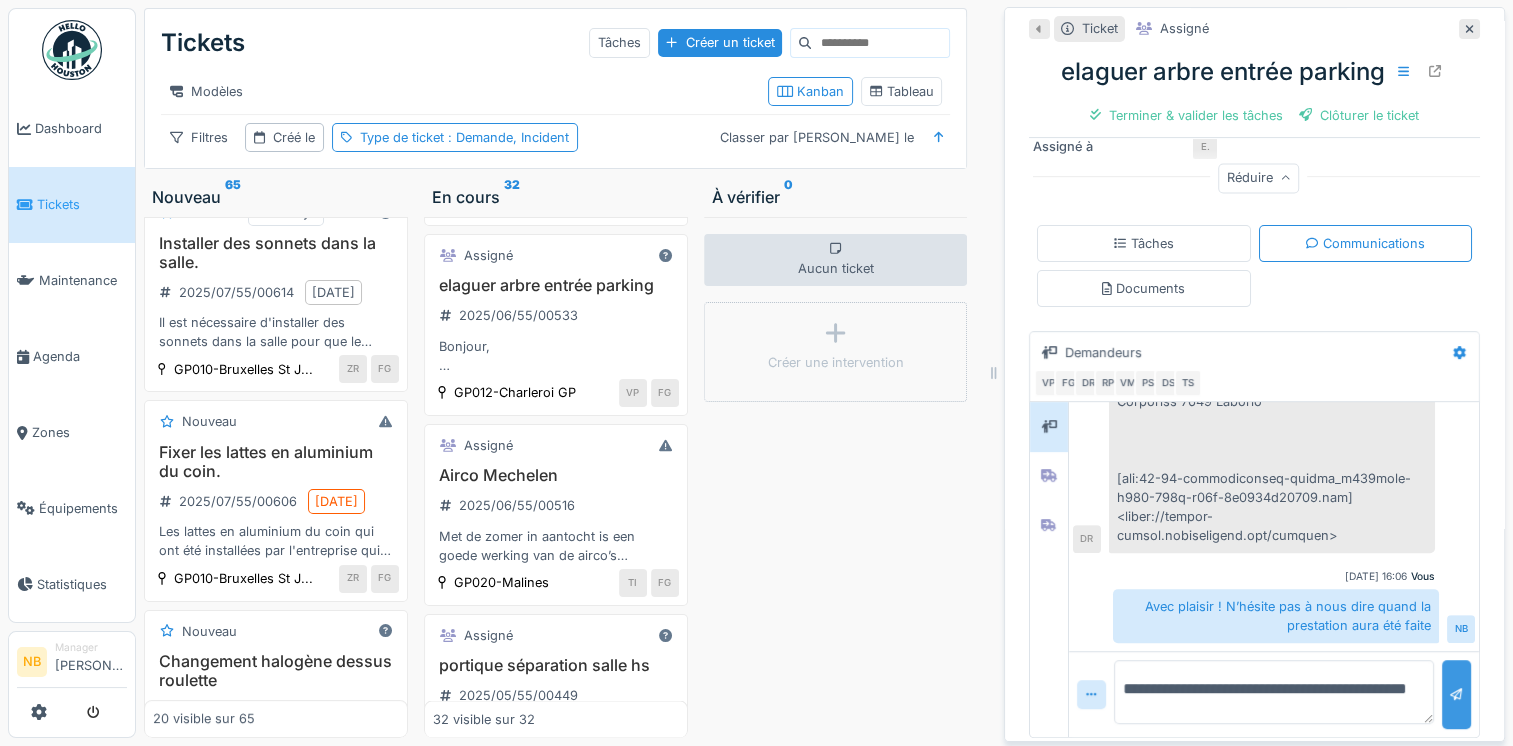 type on "**********" 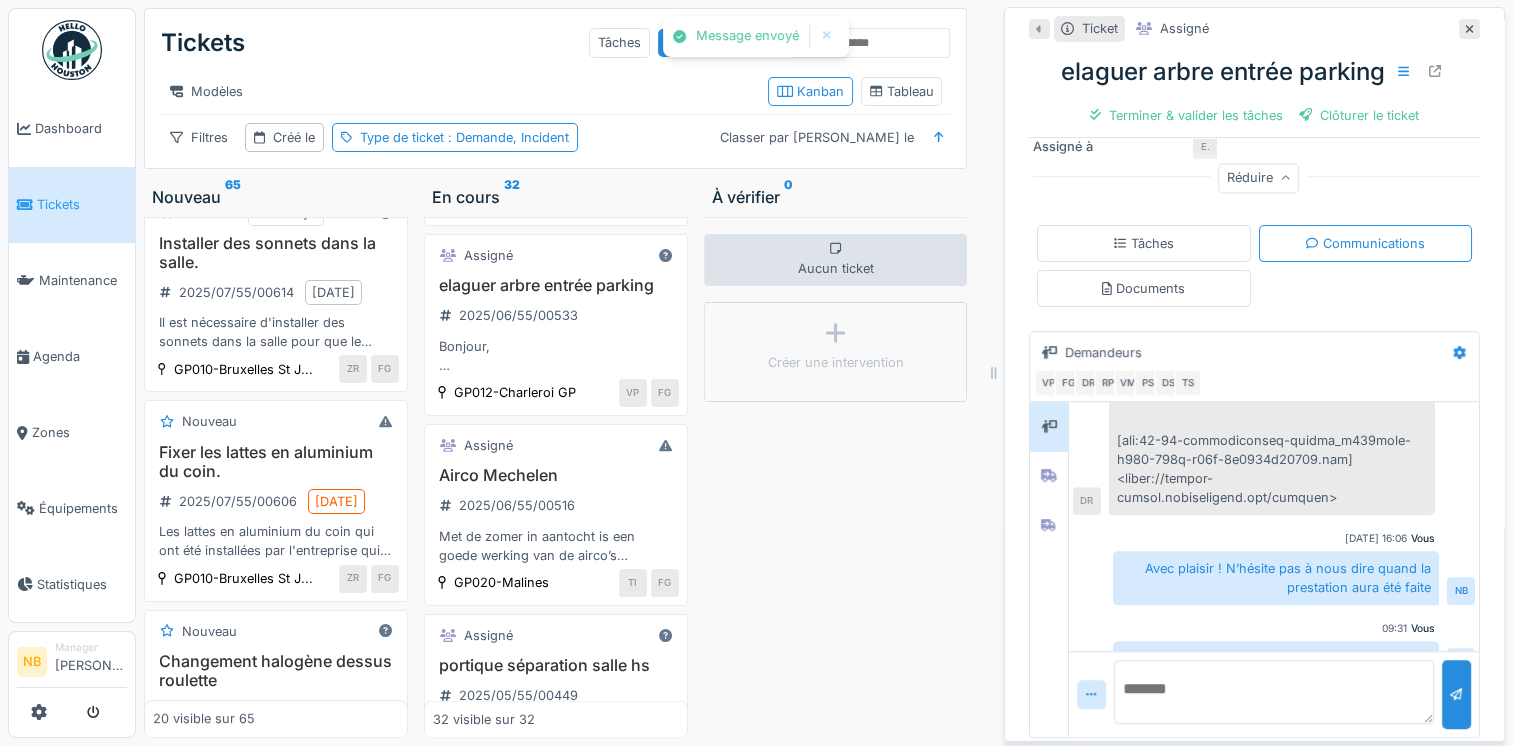 scroll, scrollTop: 1300, scrollLeft: 0, axis: vertical 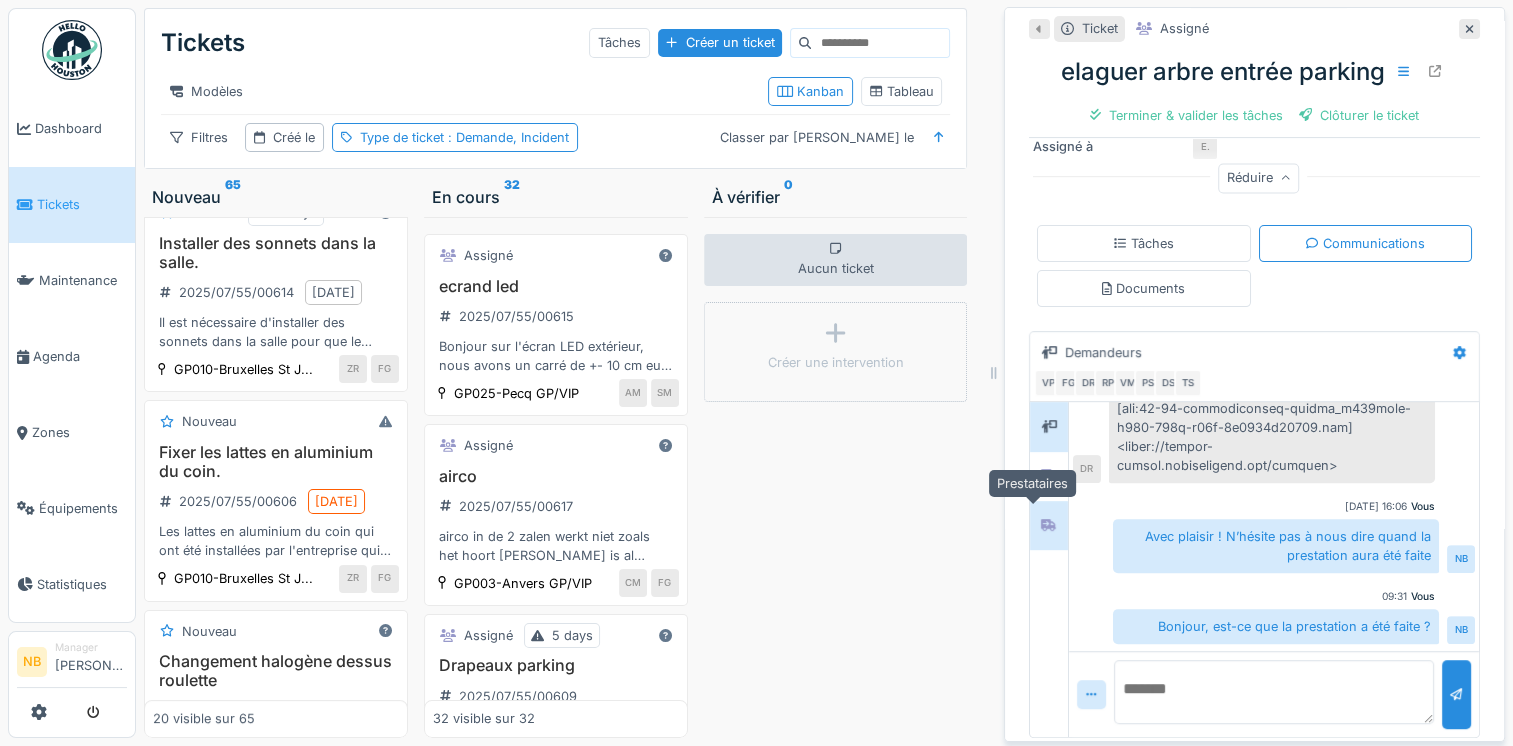 click at bounding box center (1049, 525) 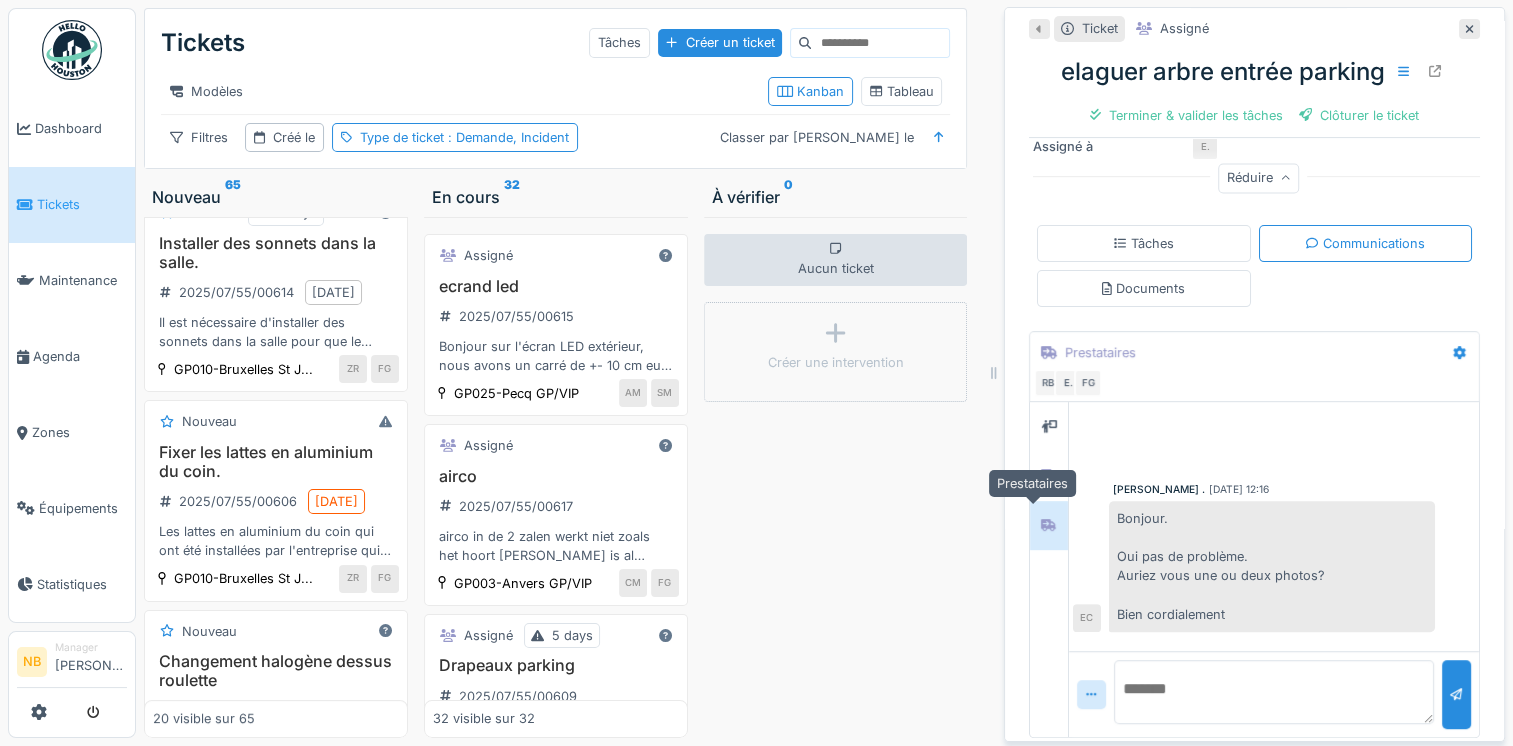 scroll, scrollTop: 0, scrollLeft: 0, axis: both 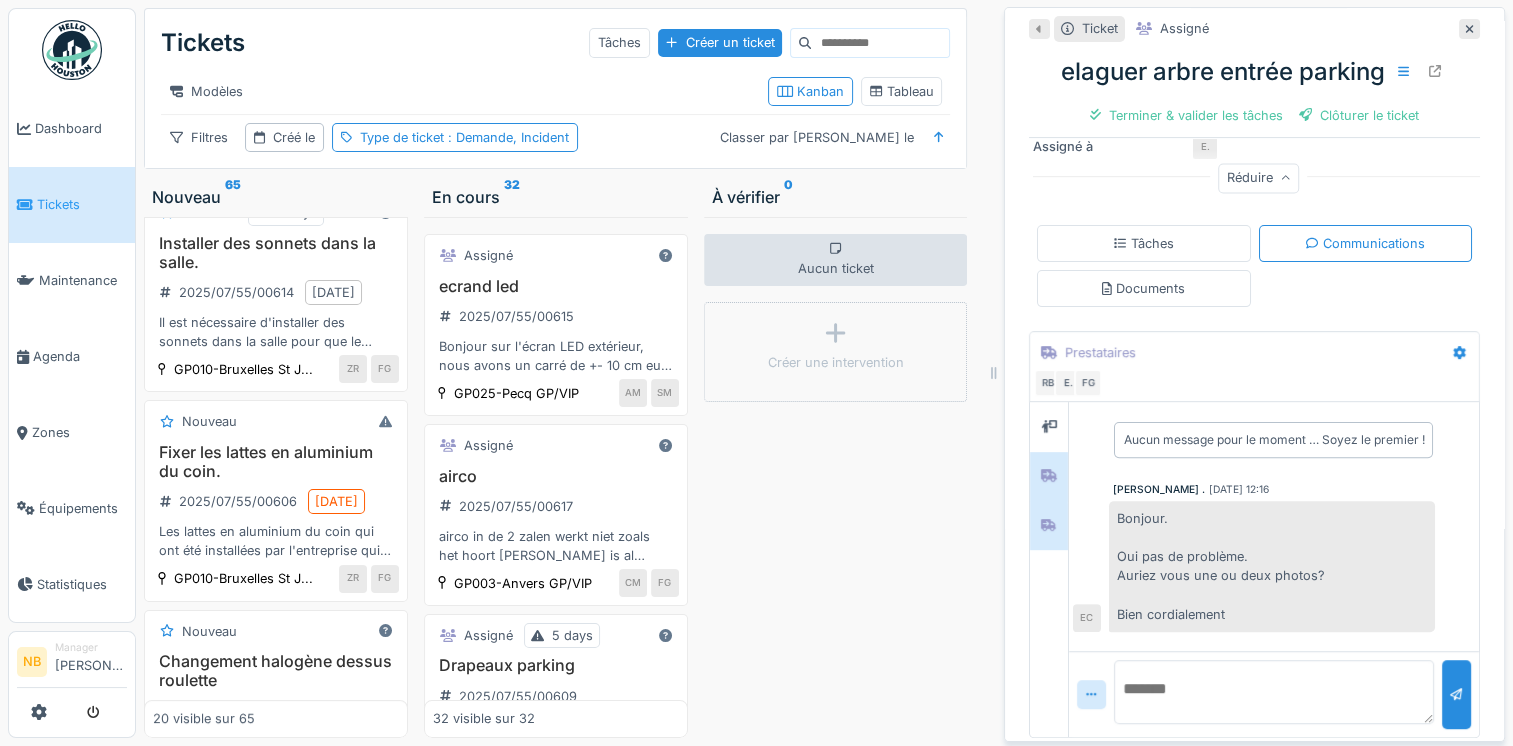 drag, startPoint x: 1048, startPoint y: 480, endPoint x: 1032, endPoint y: 477, distance: 16.27882 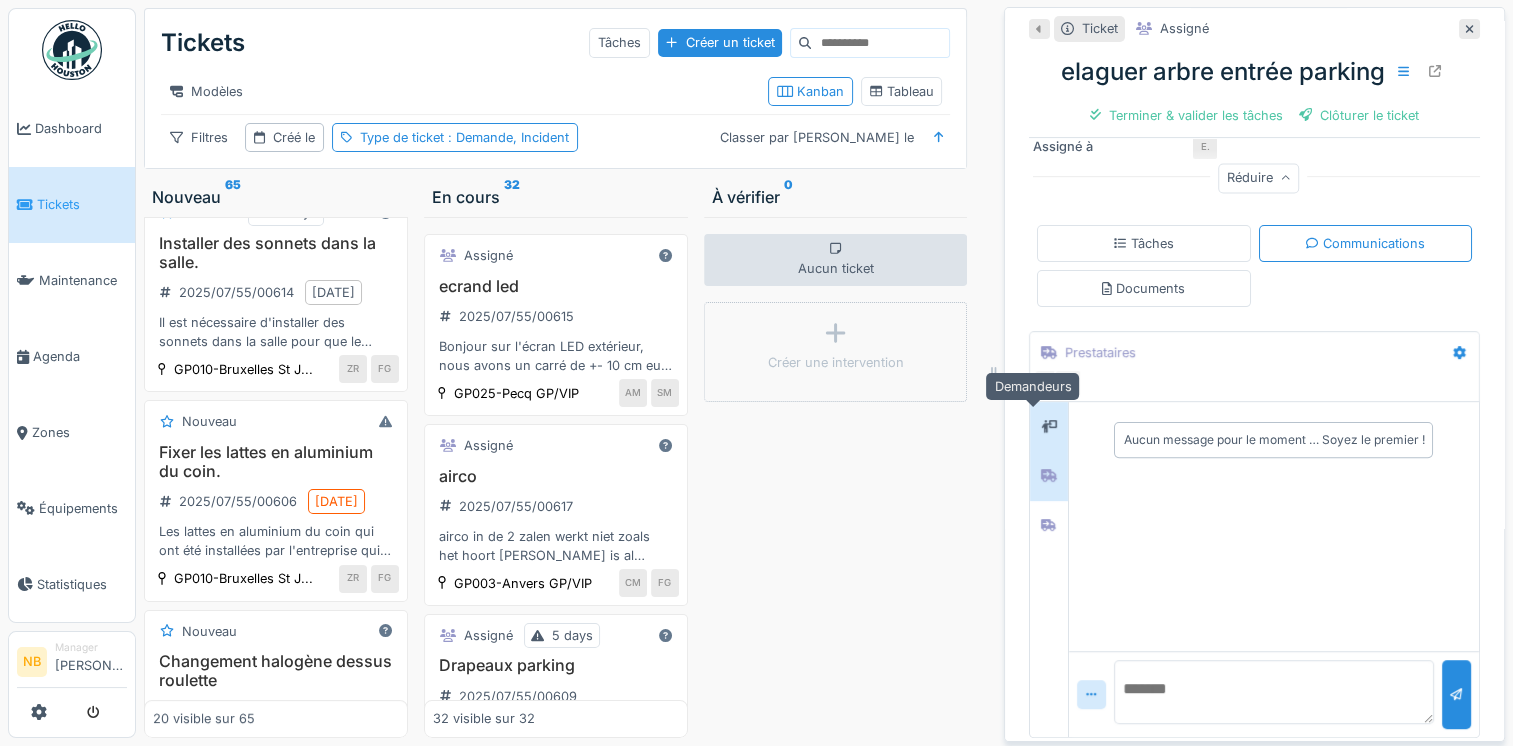 click 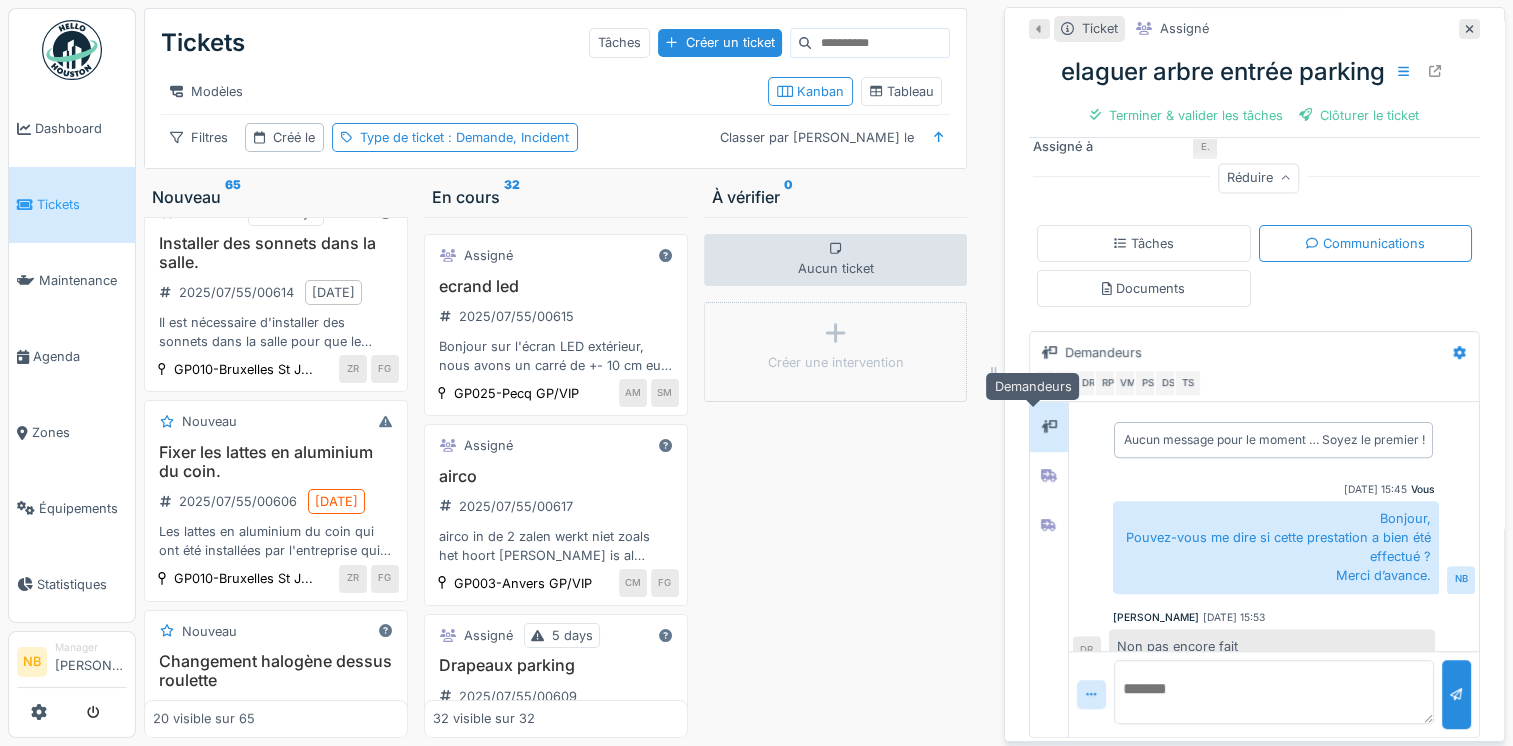 scroll, scrollTop: 1300, scrollLeft: 0, axis: vertical 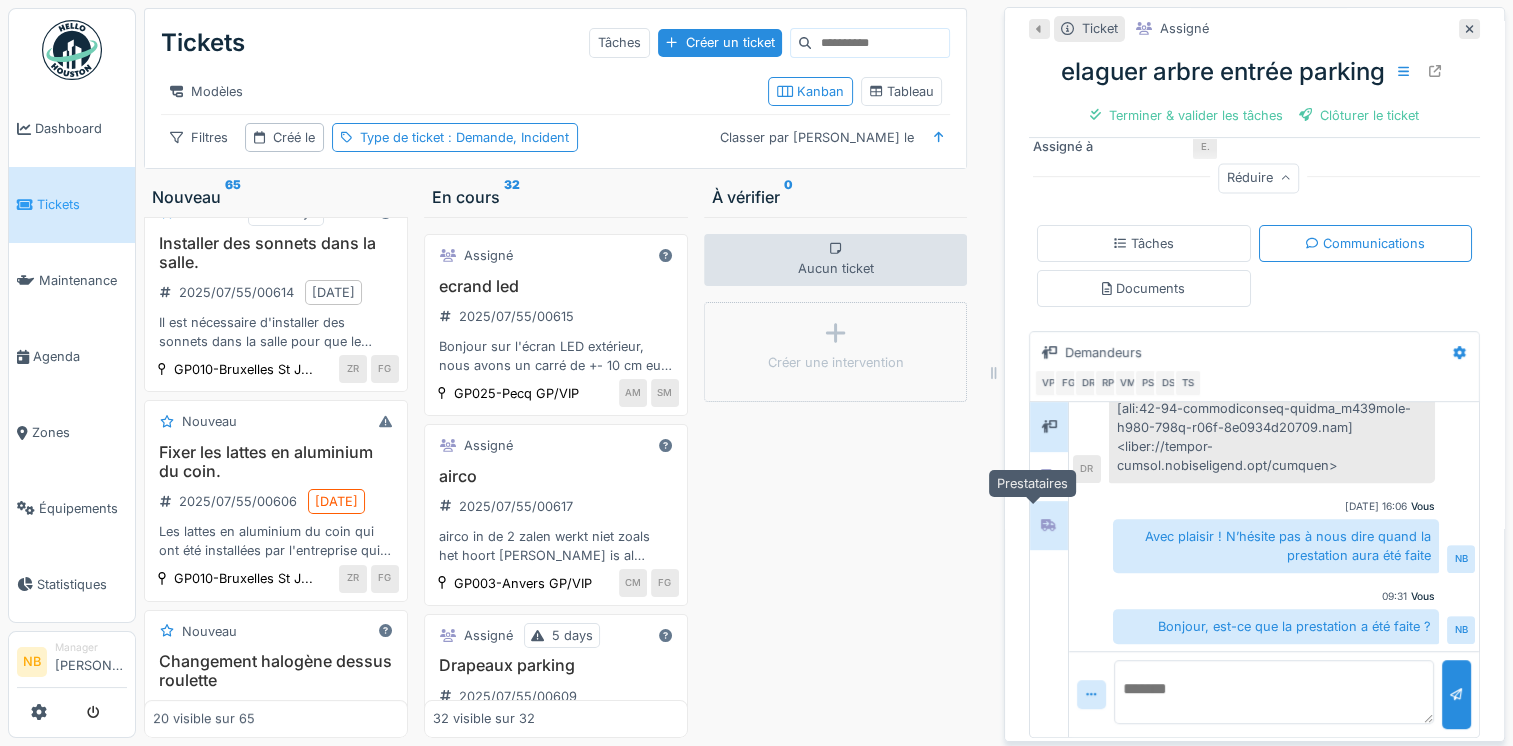 click at bounding box center (1049, 525) 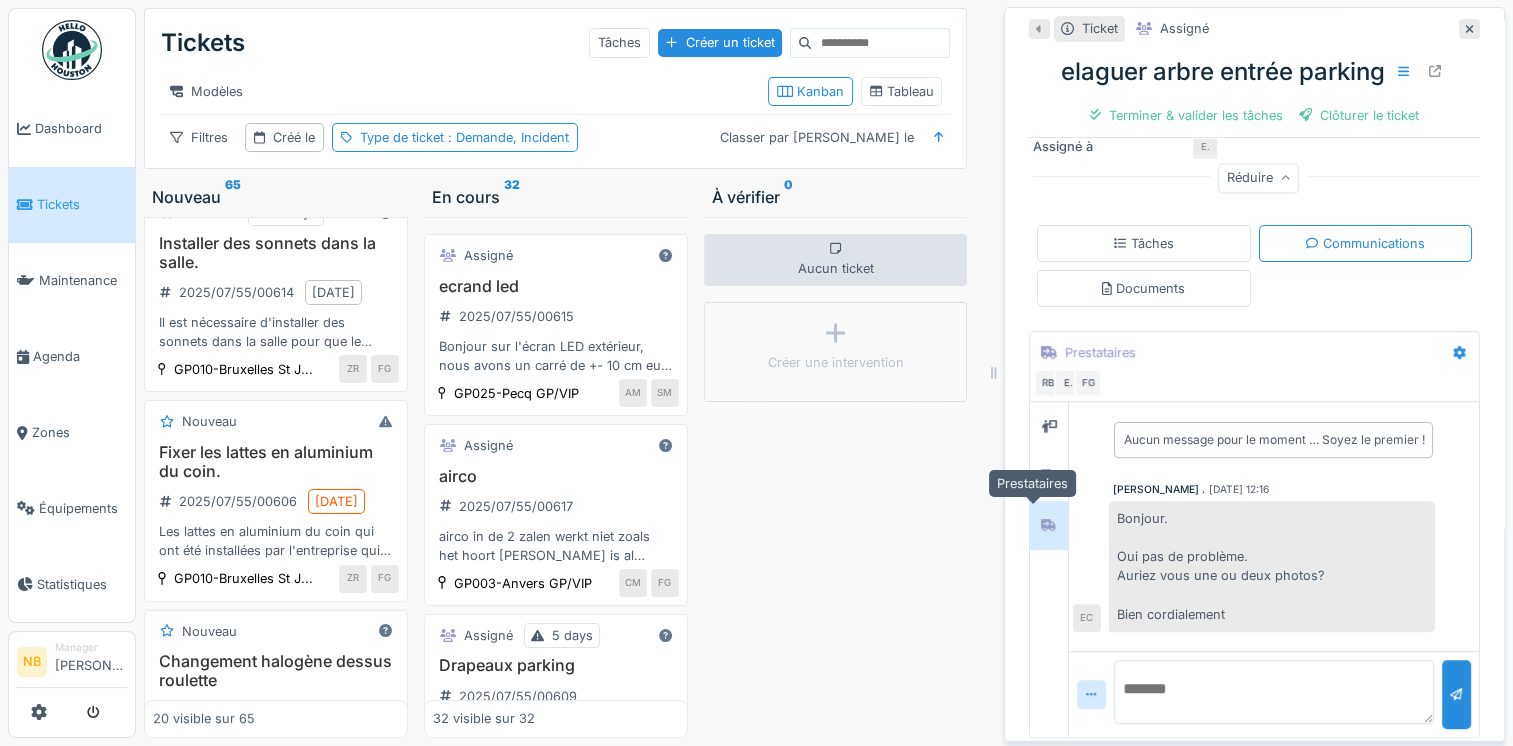 scroll, scrollTop: 0, scrollLeft: 0, axis: both 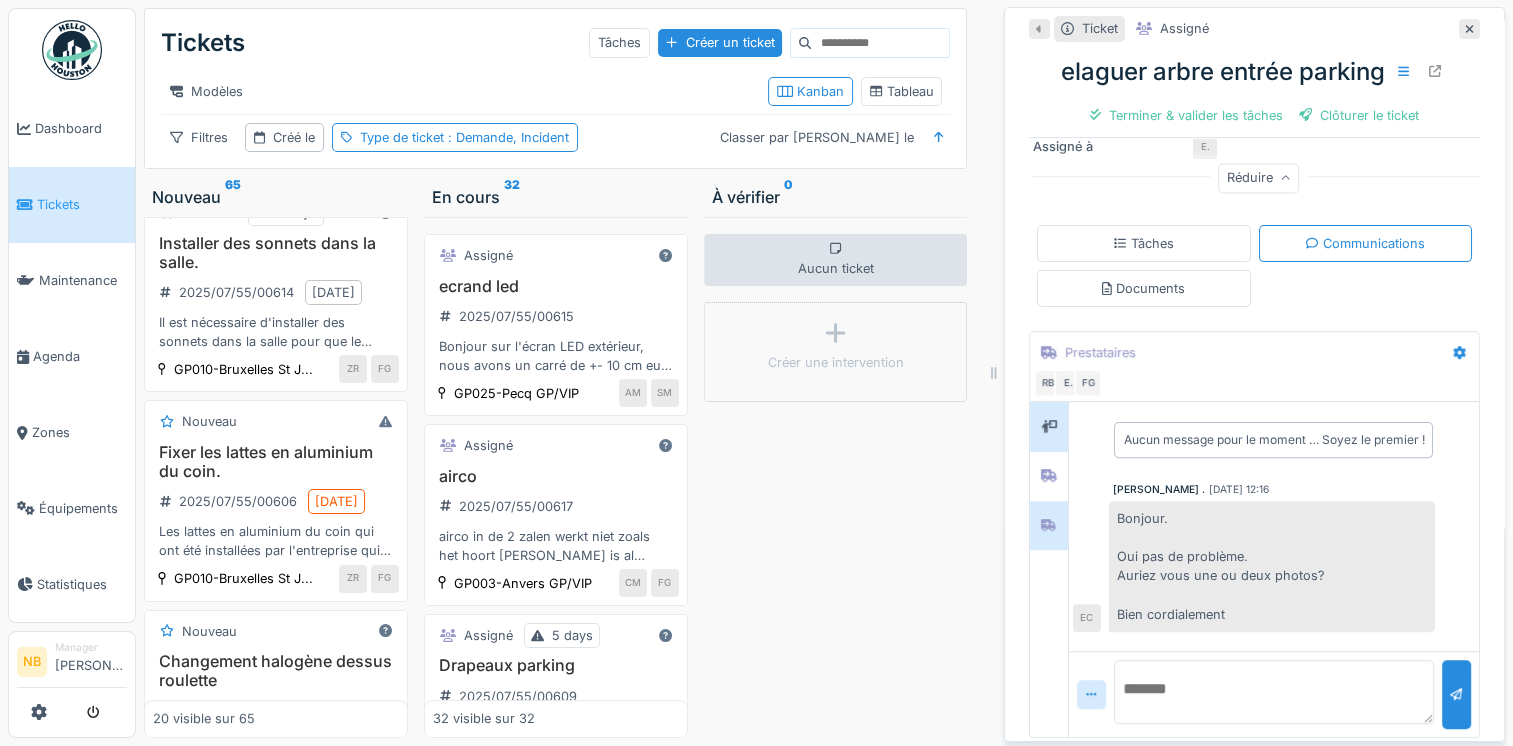 click at bounding box center [1049, 426] 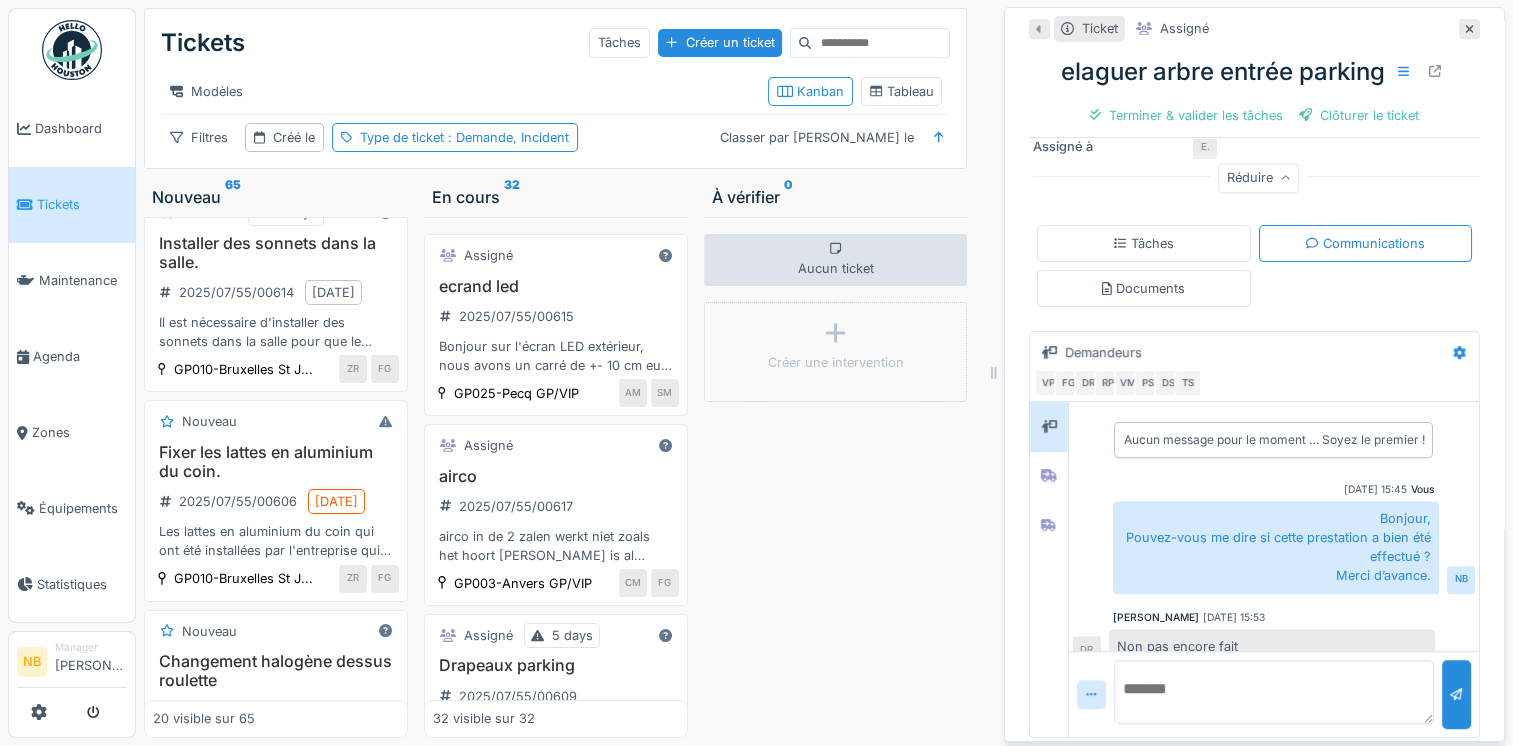 scroll, scrollTop: 1300, scrollLeft: 0, axis: vertical 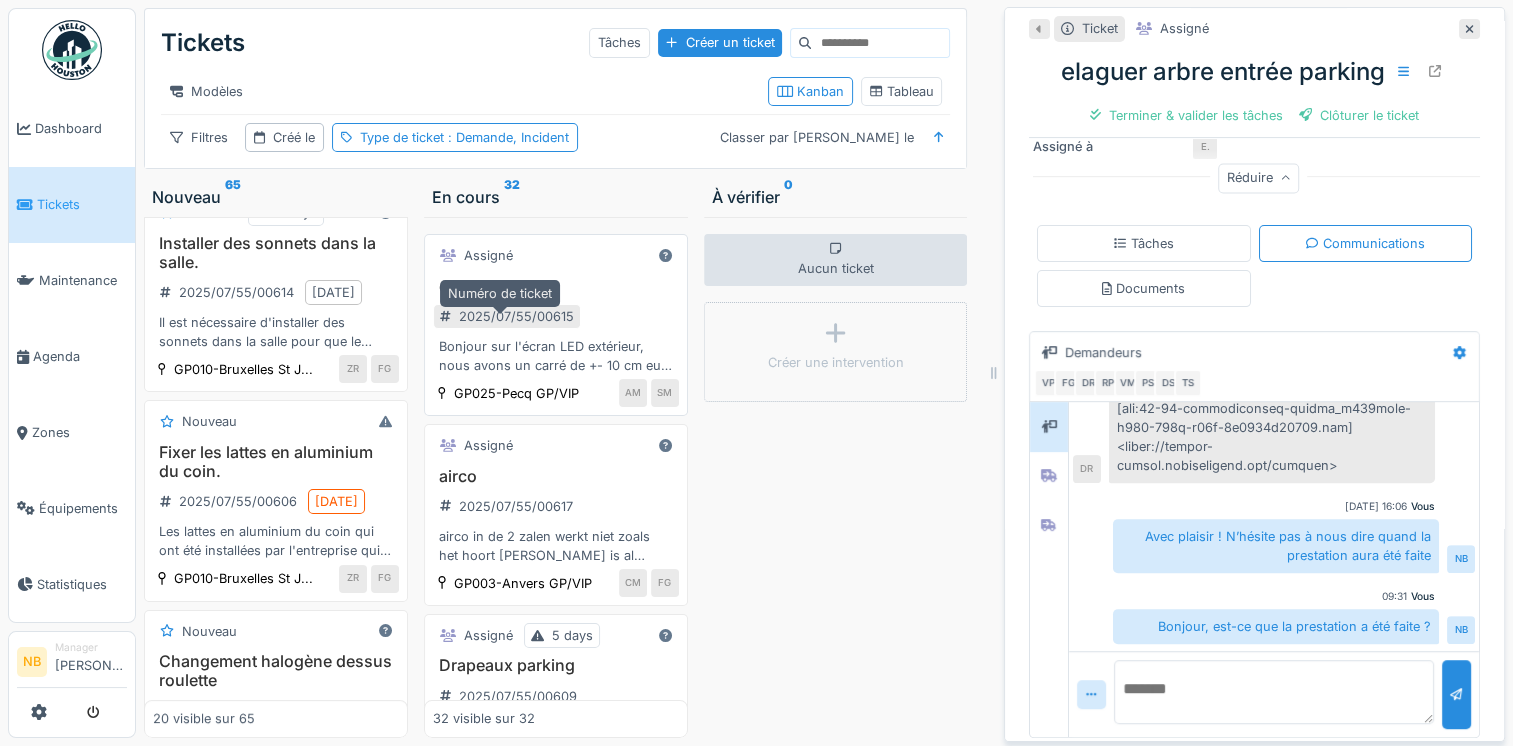 click on "2025/07/55/00615" at bounding box center (516, 316) 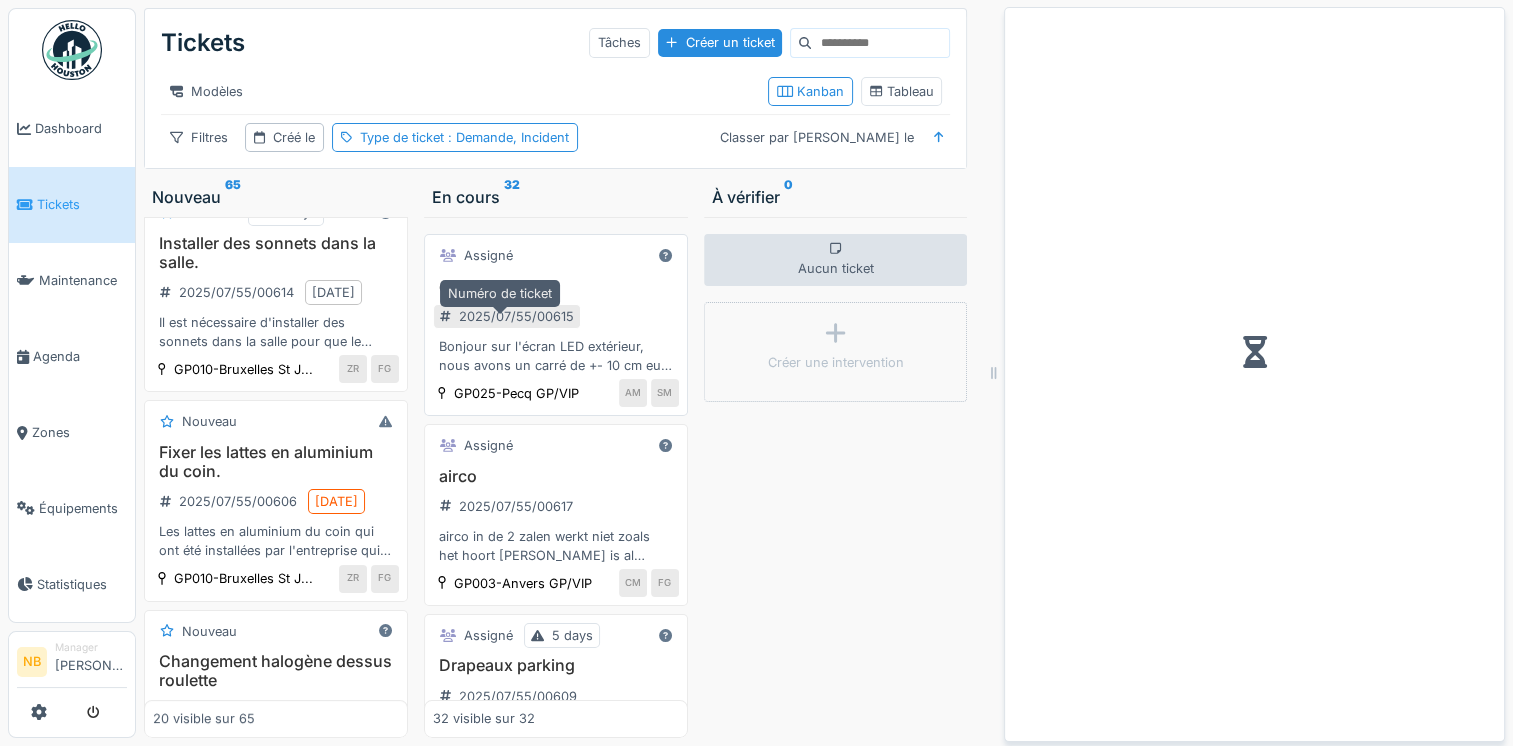 scroll, scrollTop: 0, scrollLeft: 0, axis: both 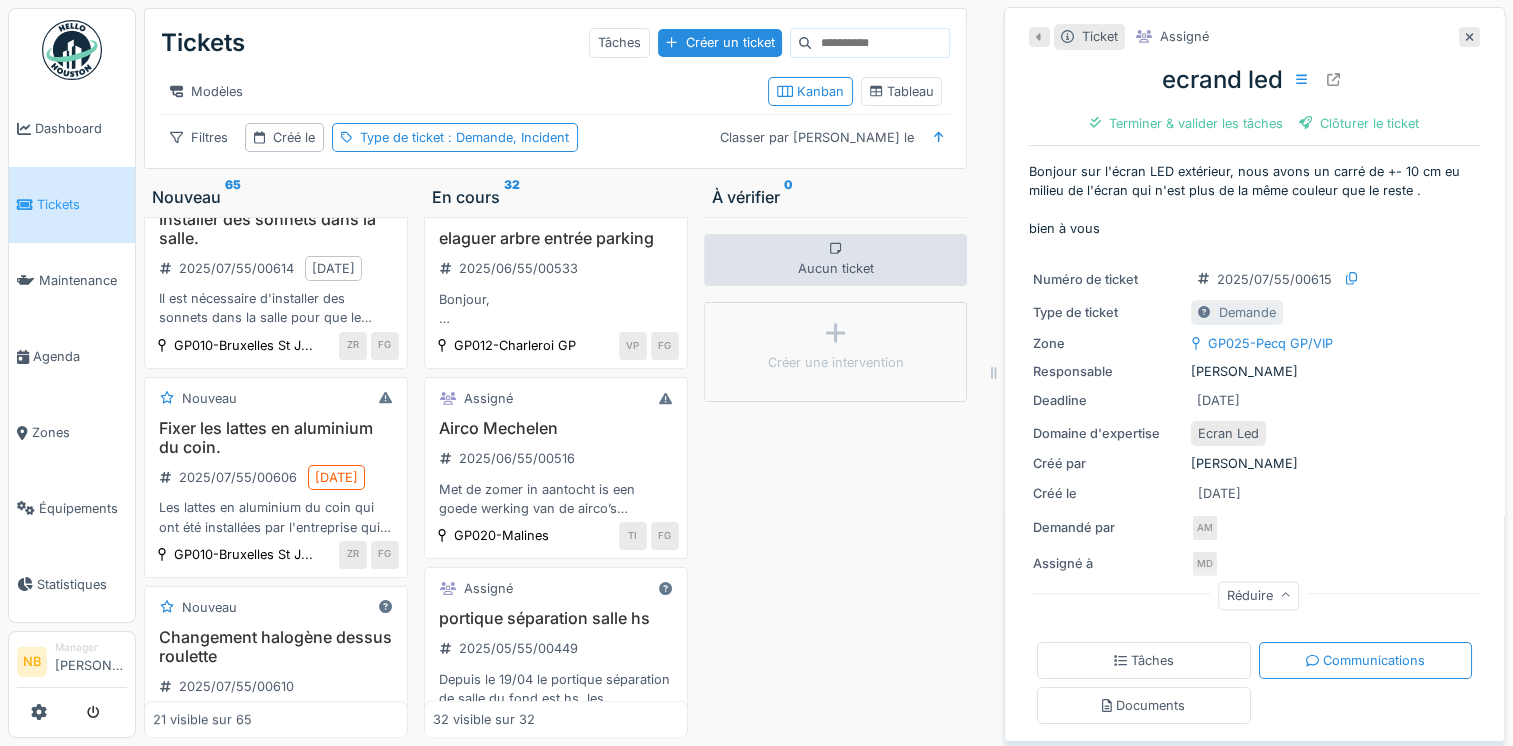 click on "Débroussailler jardin" at bounding box center (556, 40) 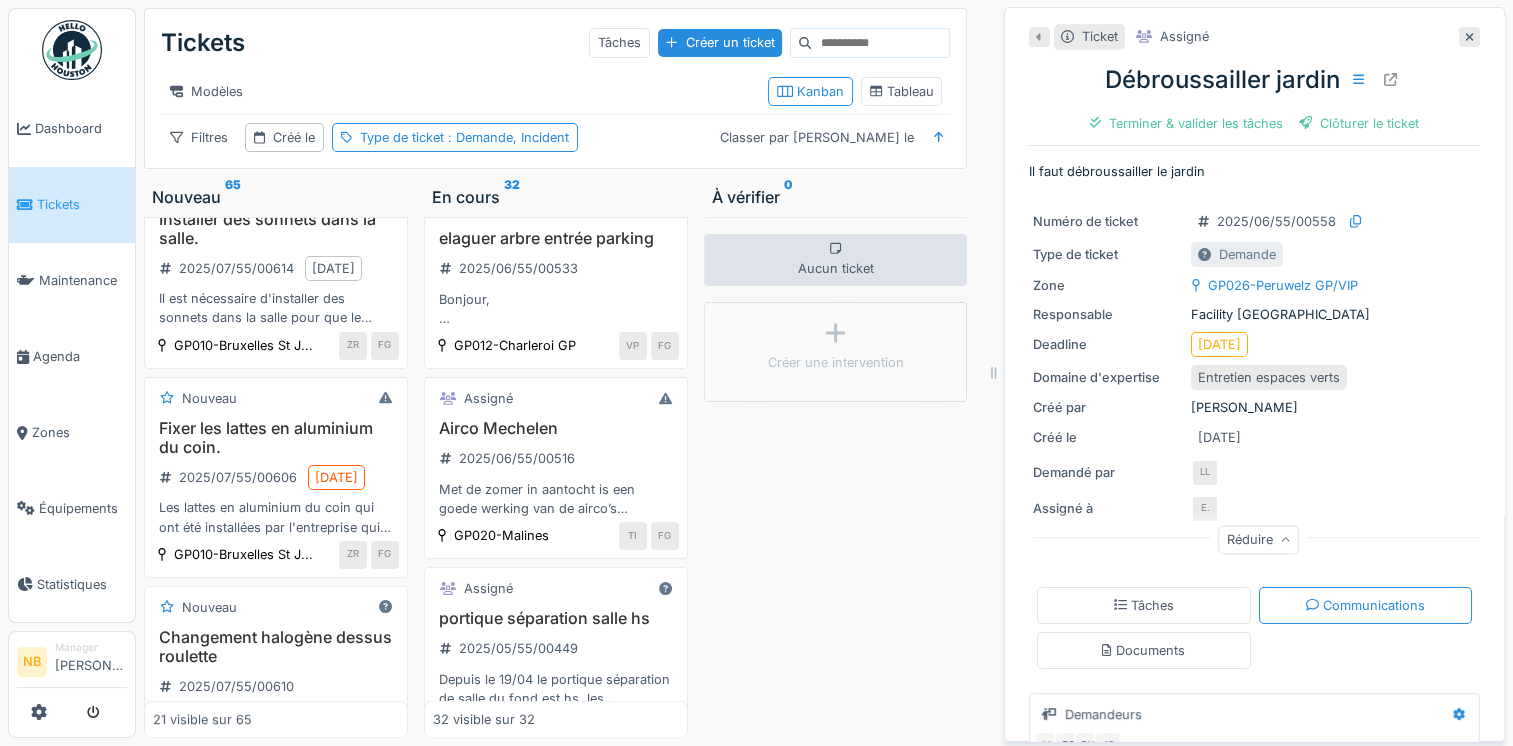 scroll, scrollTop: 219, scrollLeft: 0, axis: vertical 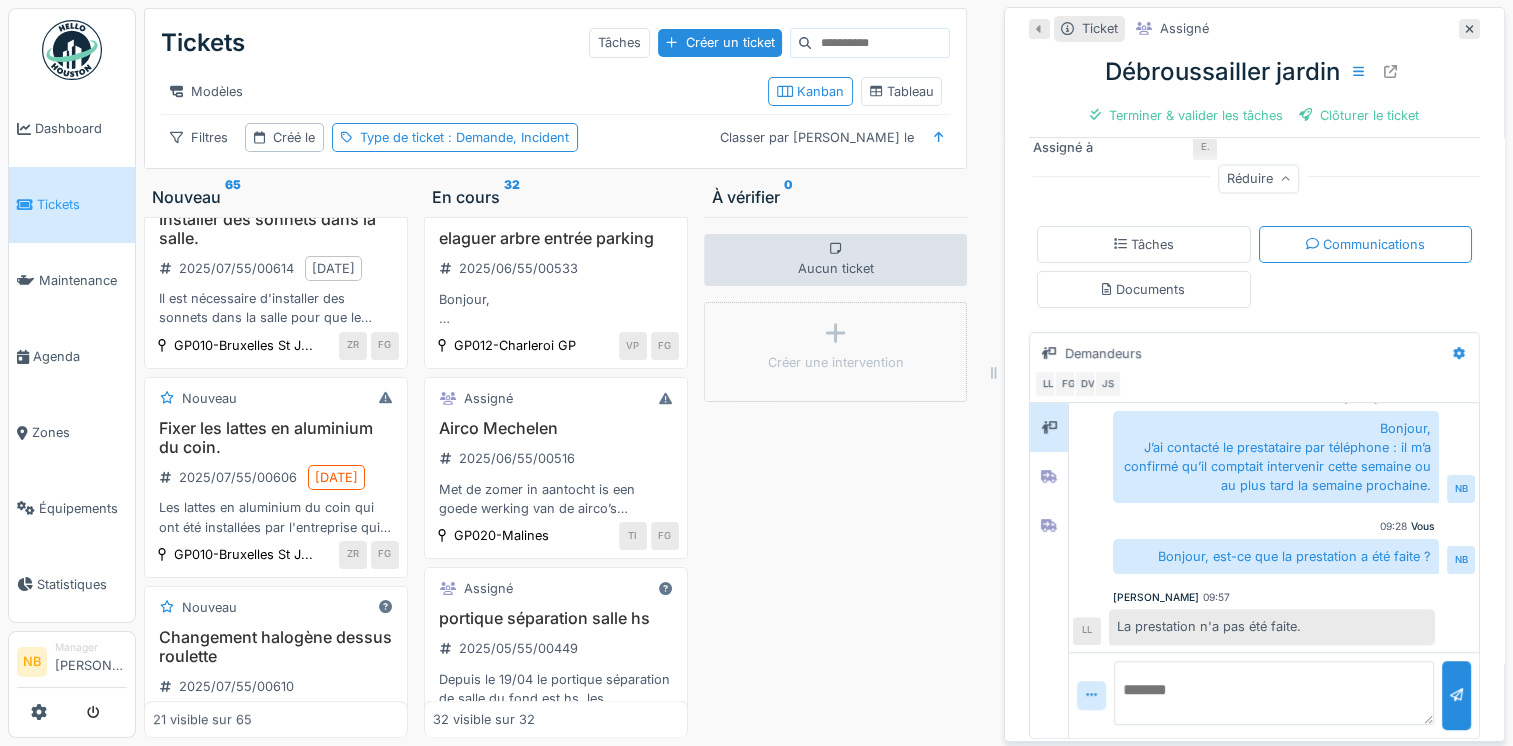 click at bounding box center (1274, 693) 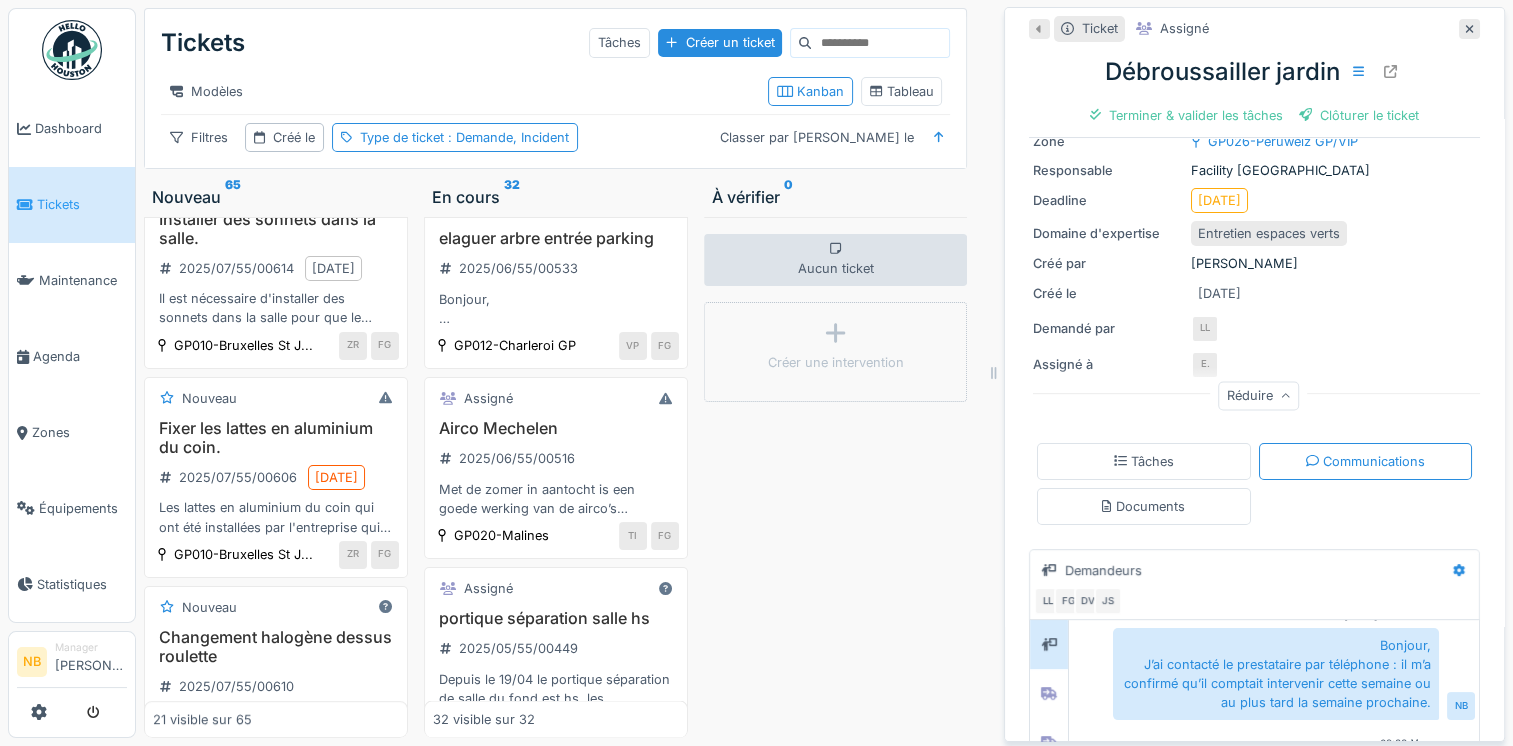 scroll, scrollTop: 128, scrollLeft: 0, axis: vertical 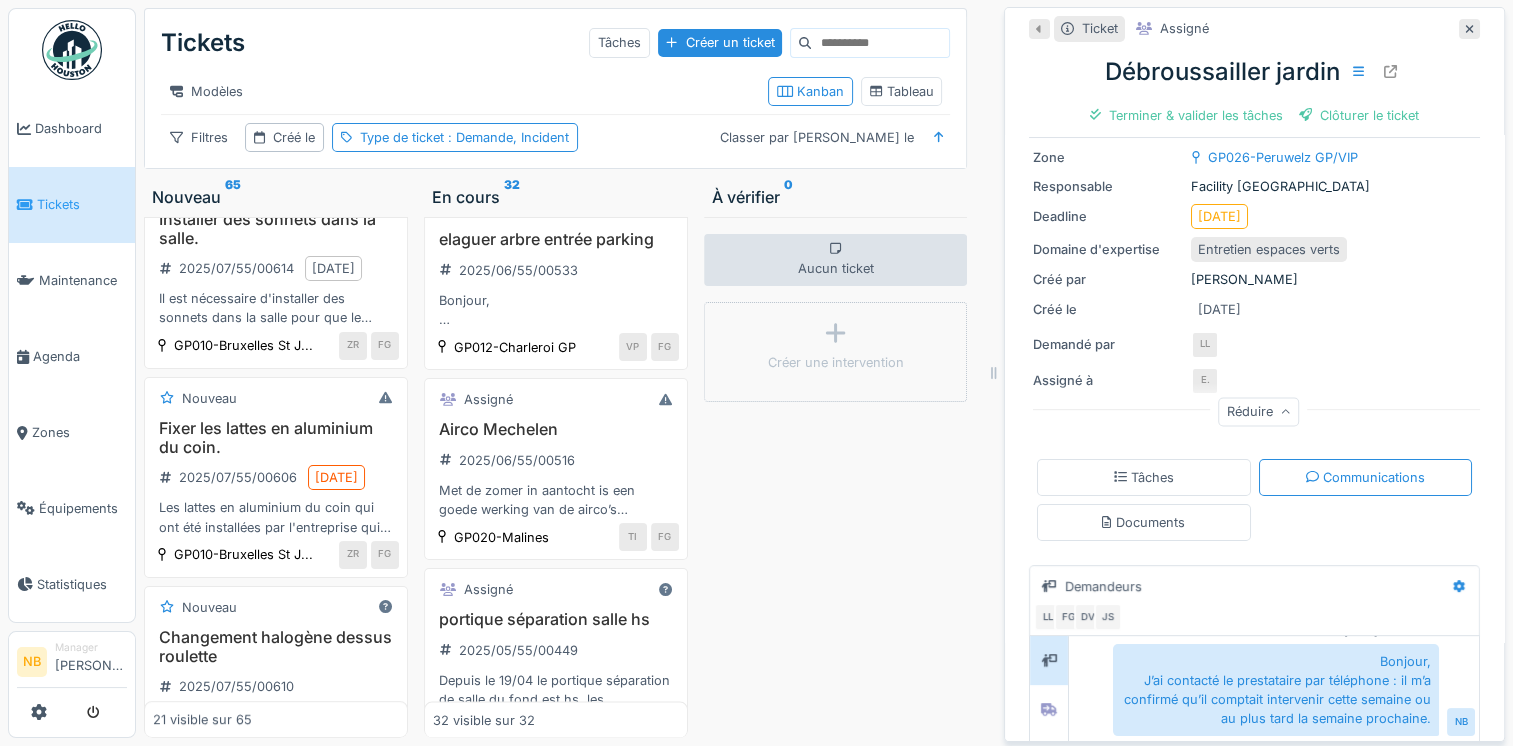 click on "Assigné 3 Débroussailler jardin 2025/06/55/00558 Il faut débroussailler le jardin  GP026-Peruwelz GP/VI... LL FG" at bounding box center [556, 85] 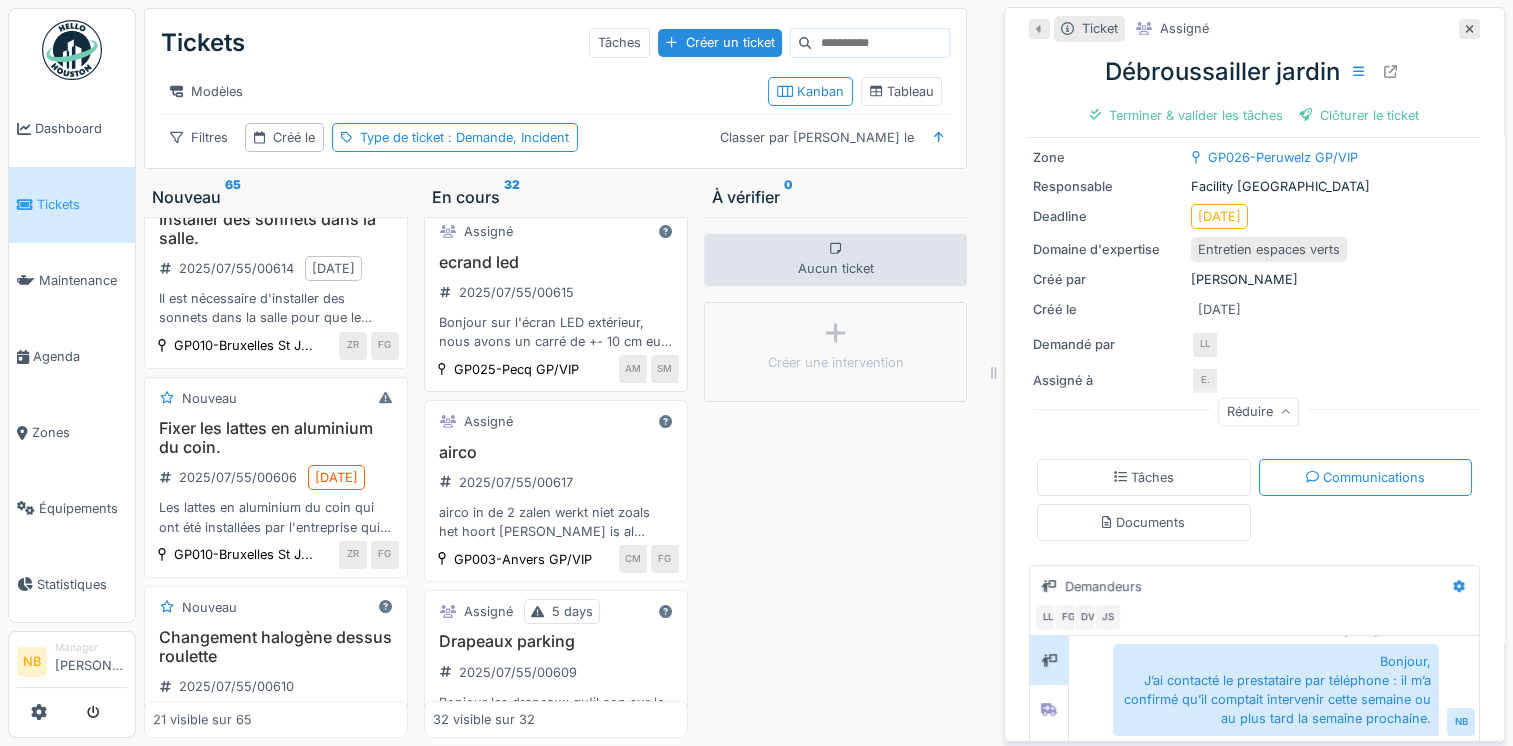 scroll, scrollTop: 0, scrollLeft: 0, axis: both 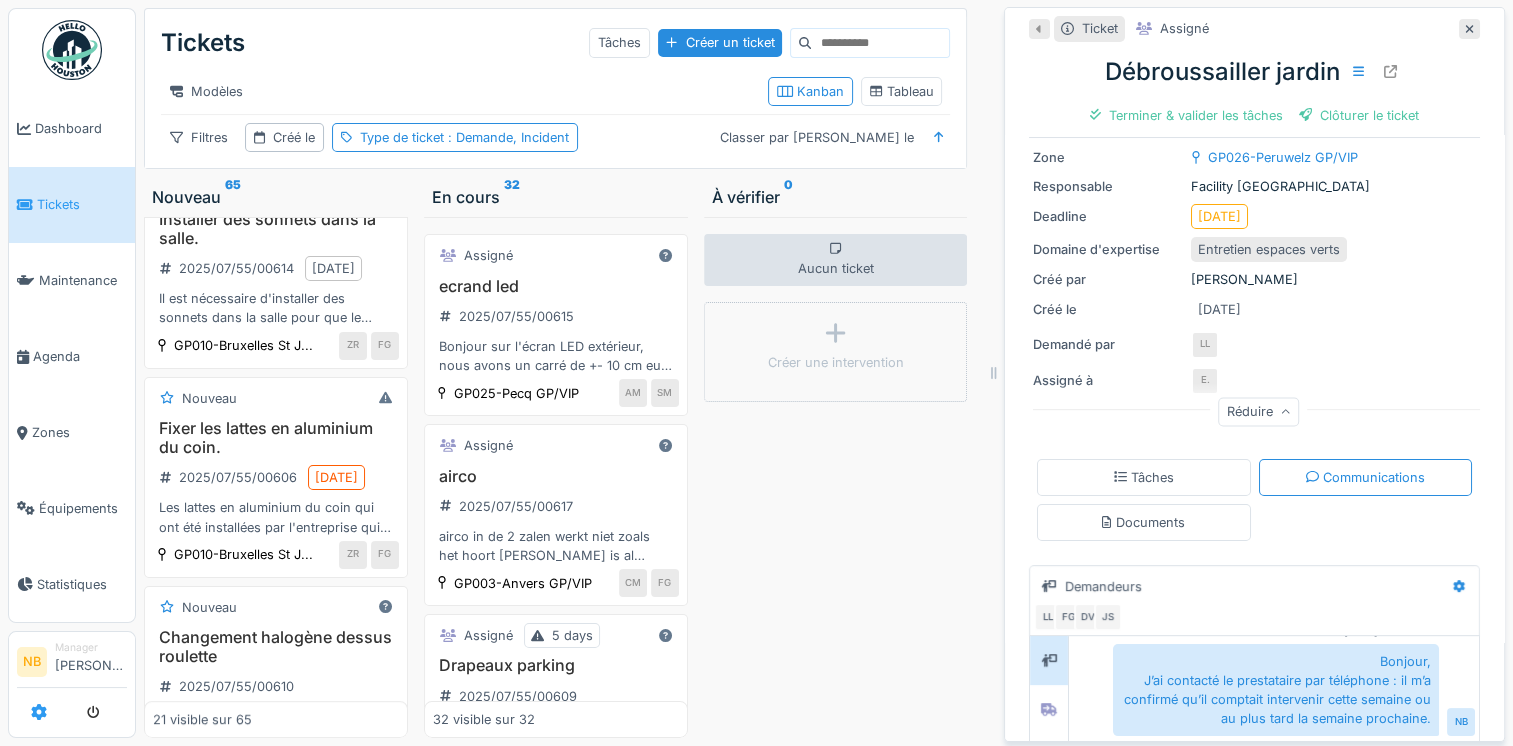 click at bounding box center (39, 712) 